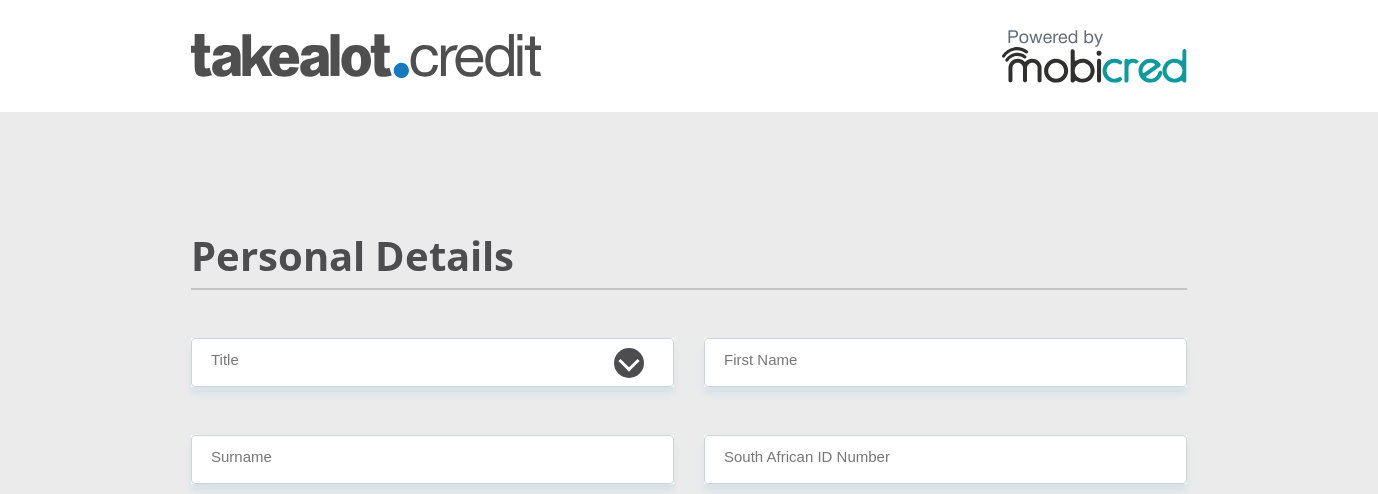 scroll, scrollTop: 0, scrollLeft: 0, axis: both 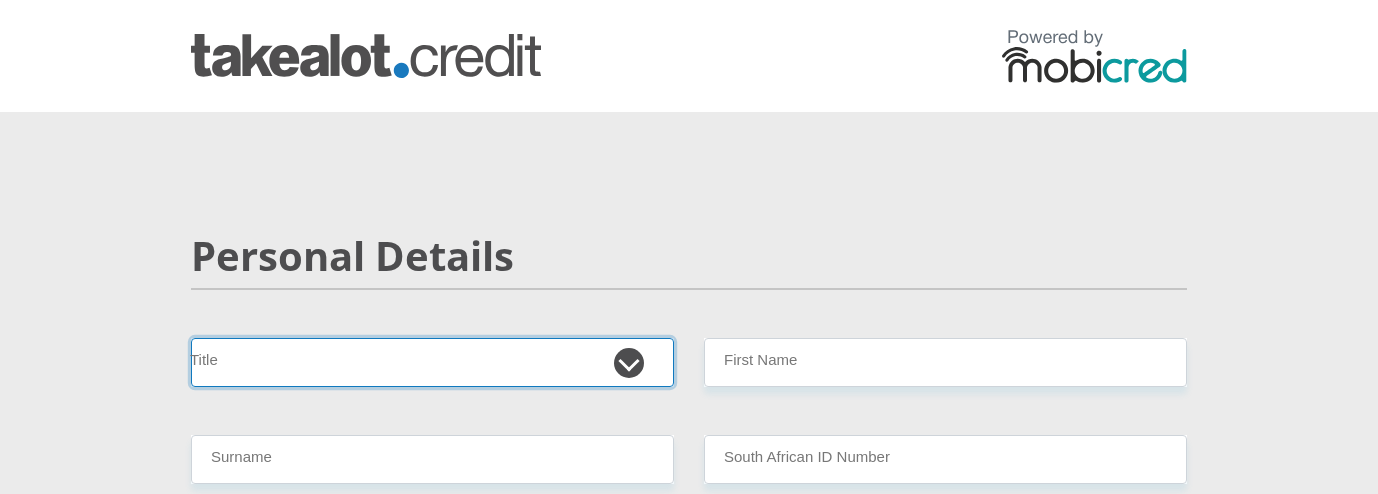 click on "Mr
Ms
Mrs
Dr
Other" at bounding box center [432, 362] 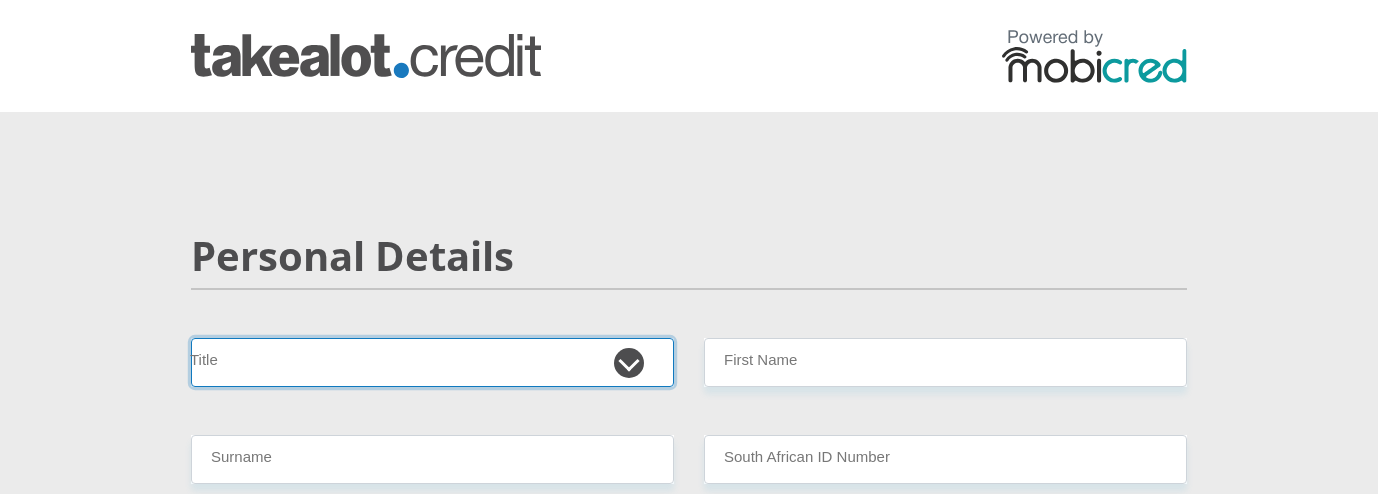 select on "Ms" 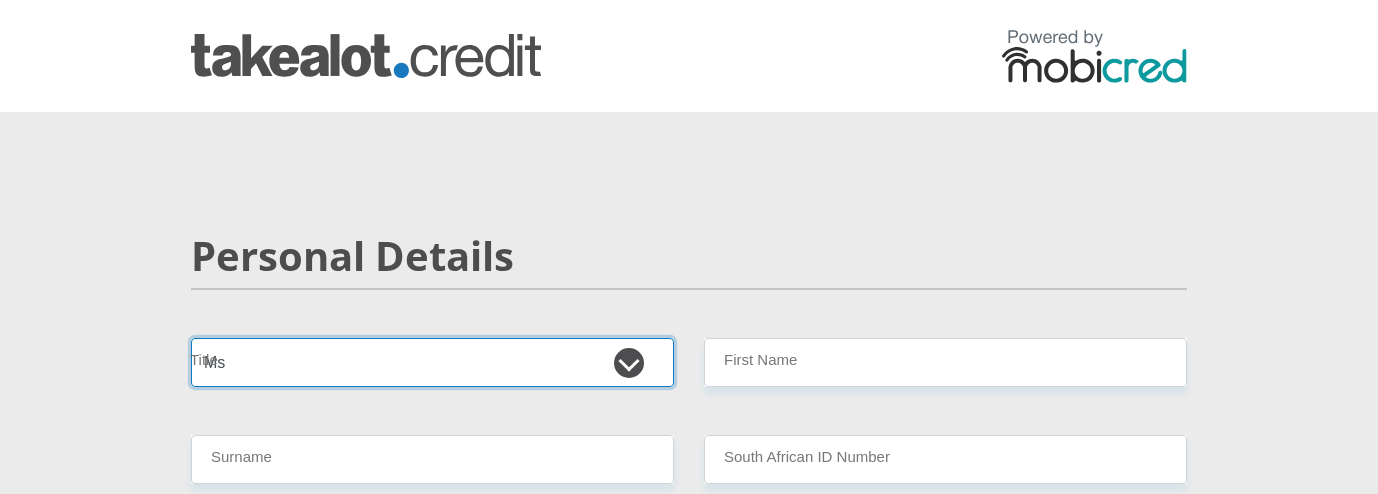 click on "Mr
Ms
Mrs
Dr
Other" at bounding box center [432, 362] 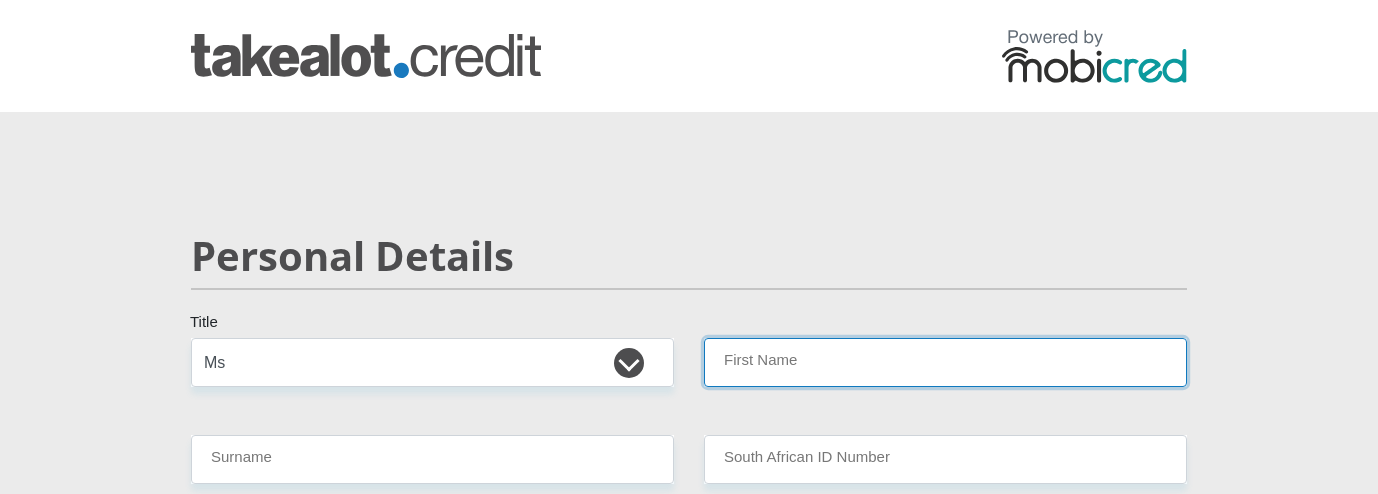 click on "First Name" at bounding box center (945, 362) 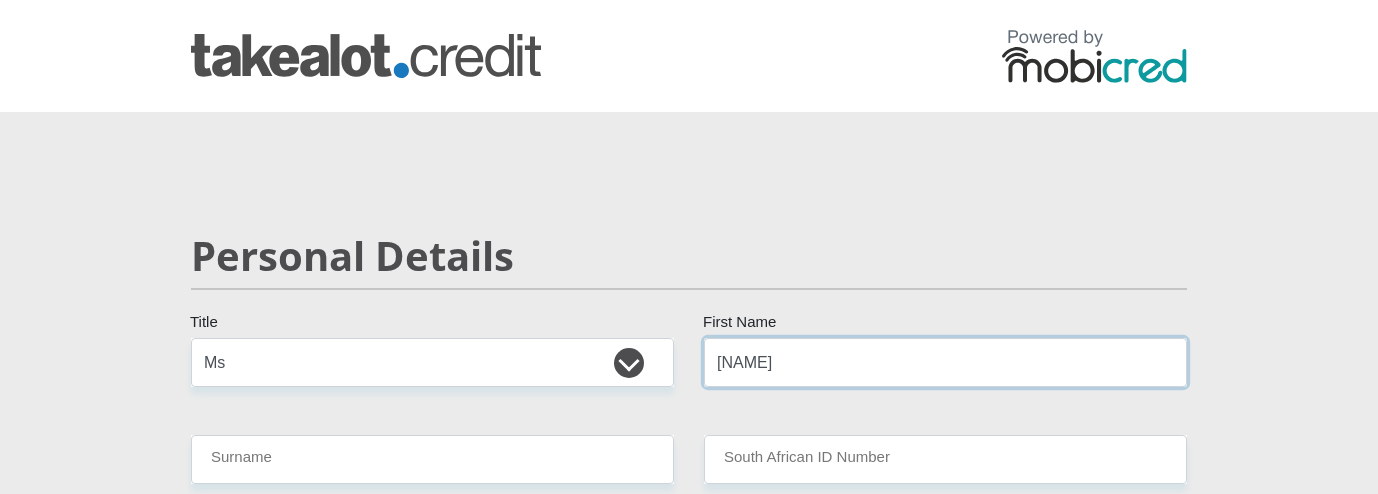 type on "[NAME]" 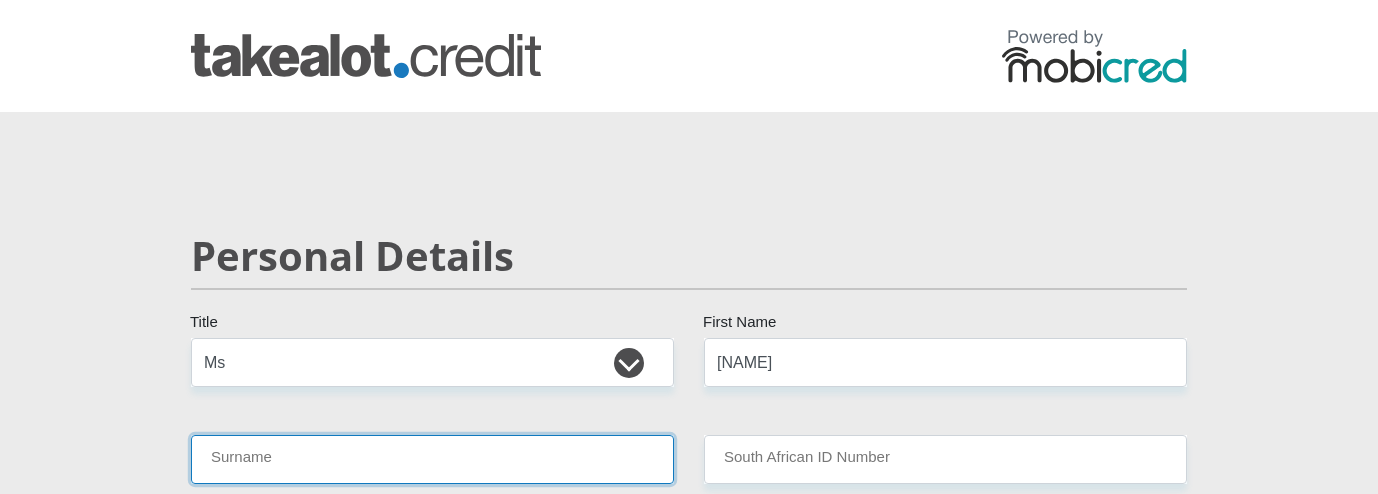 click on "Surname" at bounding box center [432, 459] 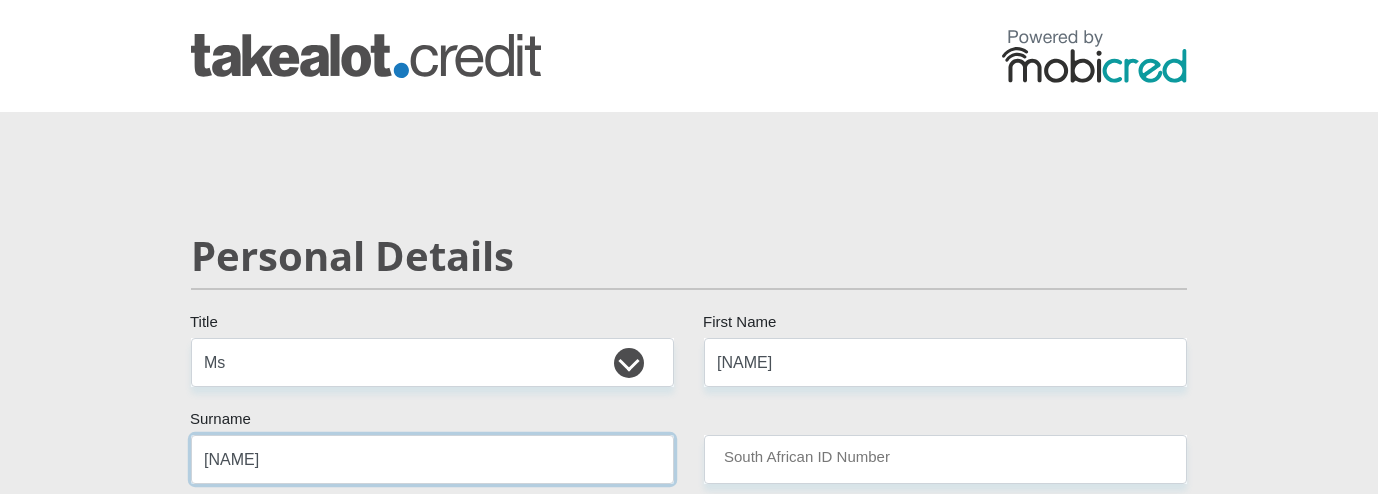 type on "[NAME]" 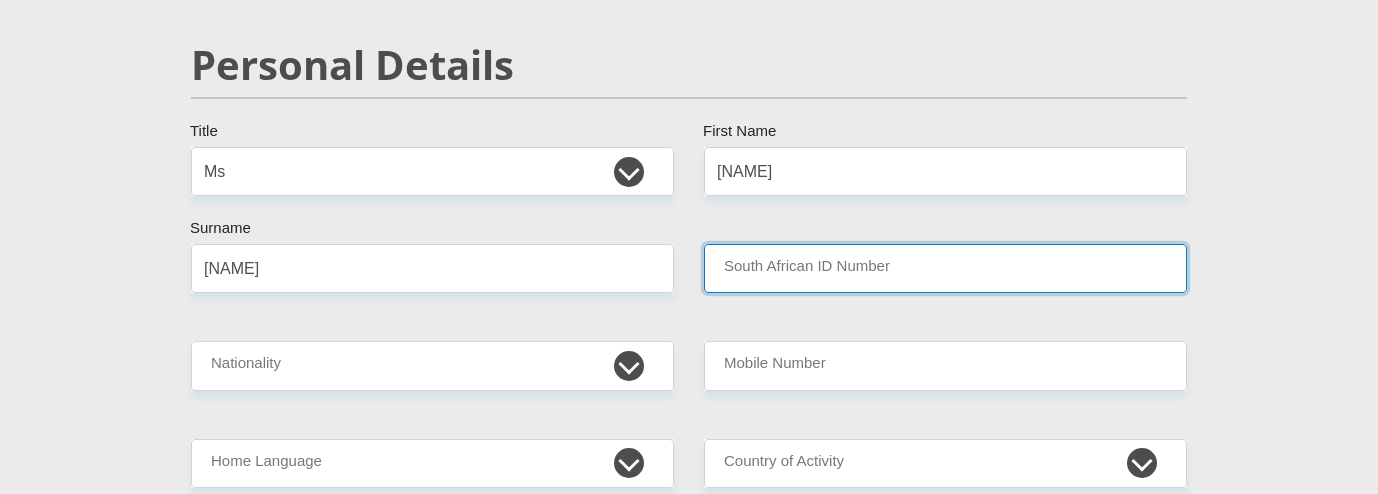 scroll, scrollTop: 200, scrollLeft: 0, axis: vertical 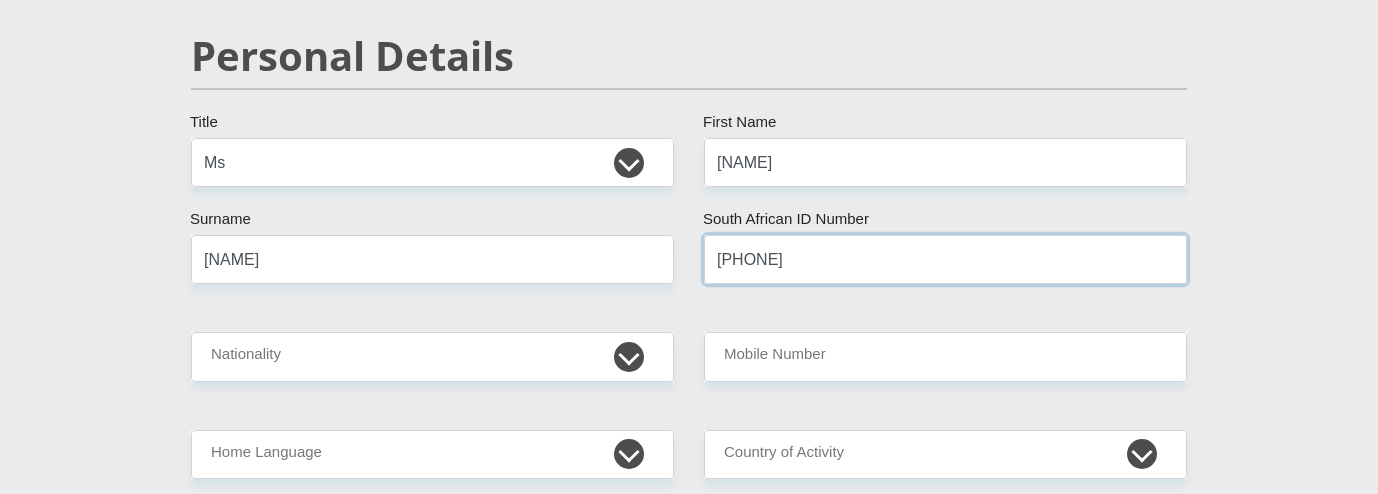 type on "[PHONE]" 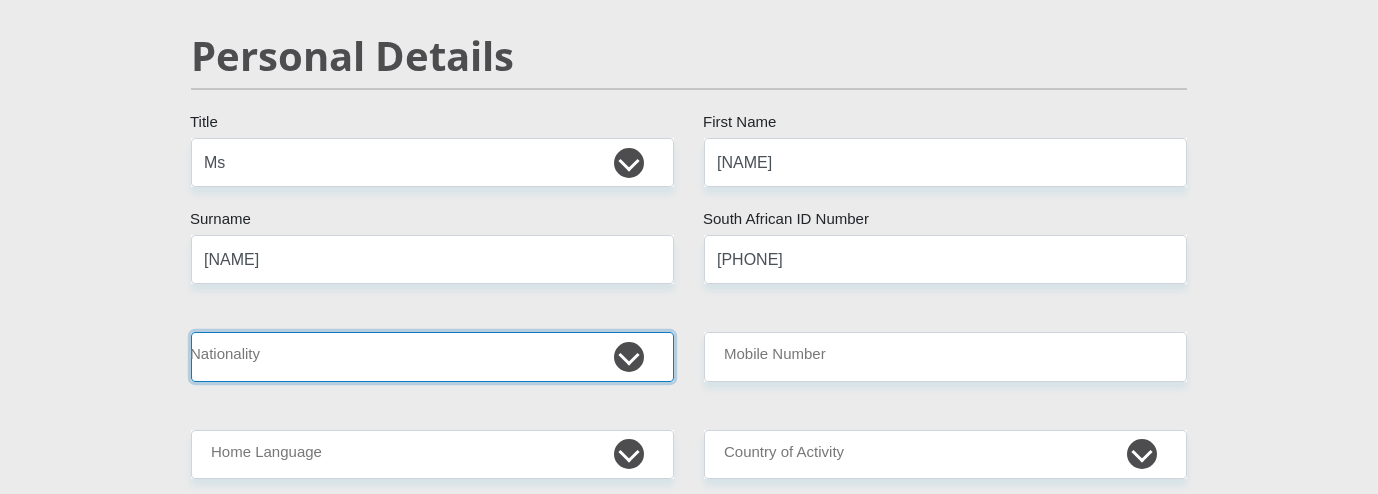 click on "South Africa
Afghanistan
Aland Islands
Albania
Algeria
America Samoa
American Virgin Islands
Andorra
Angola
Anguilla
Antarctica
Antigua and Barbuda
Argentina
Armenia
Aruba
Ascension Island
Australia
Austria
Azerbaijan
Bahamas
Bahrain
Bangladesh
Barbados
Chad" at bounding box center [432, 356] 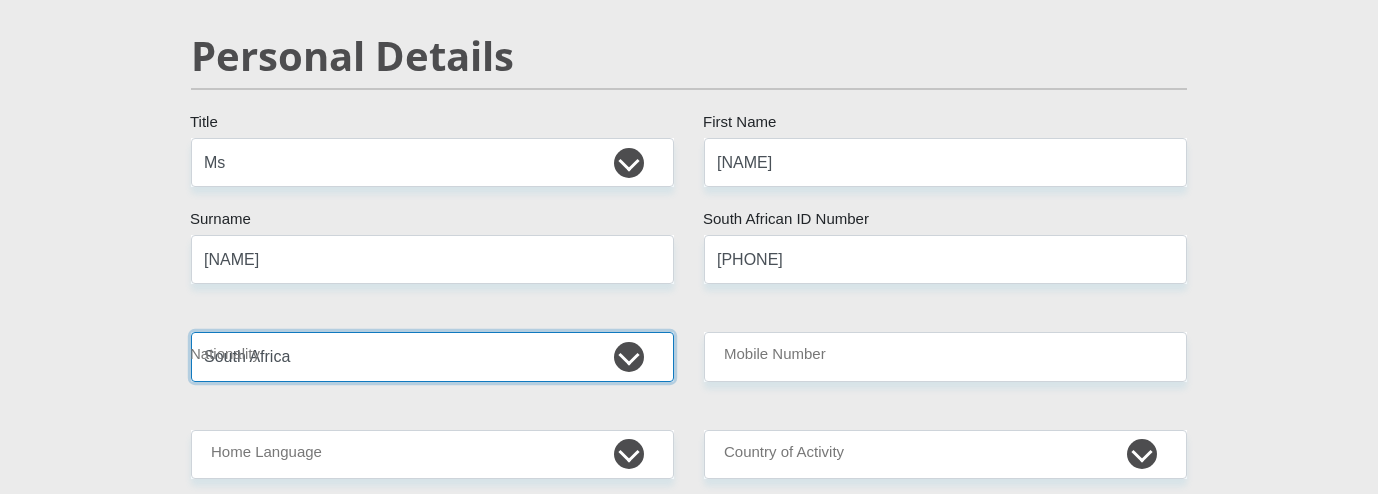 click on "South Africa
Afghanistan
Aland Islands
Albania
Algeria
America Samoa
American Virgin Islands
Andorra
Angola
Anguilla
Antarctica
Antigua and Barbuda
Argentina
Armenia
Aruba
Ascension Island
Australia
Austria
Azerbaijan
Bahamas
Bahrain
Bangladesh
Barbados
Chad" at bounding box center [432, 356] 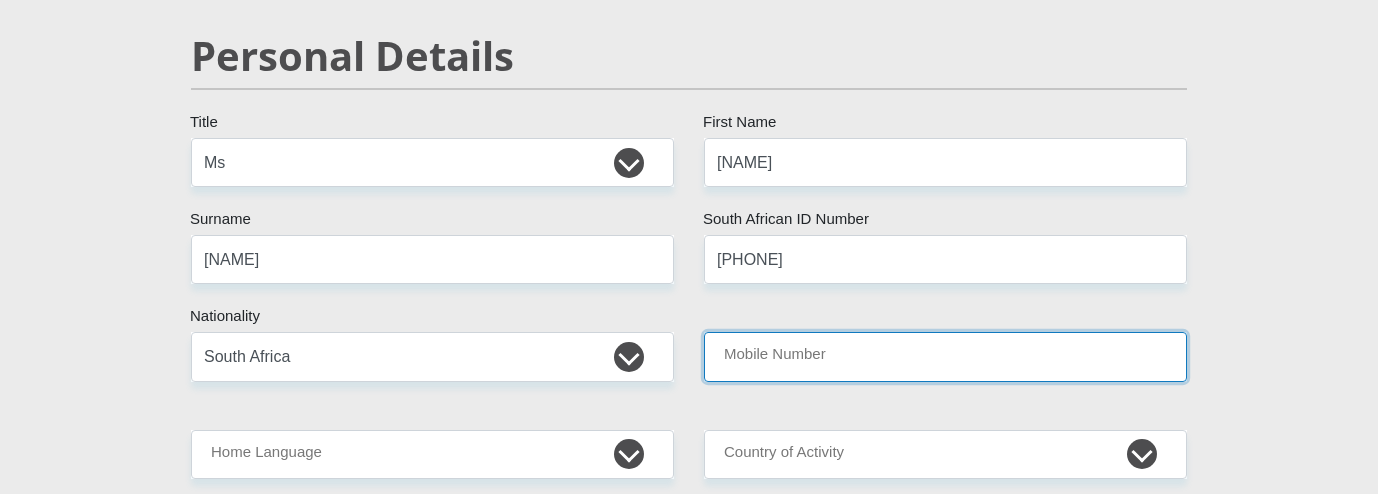 click on "Mobile Number" at bounding box center [945, 356] 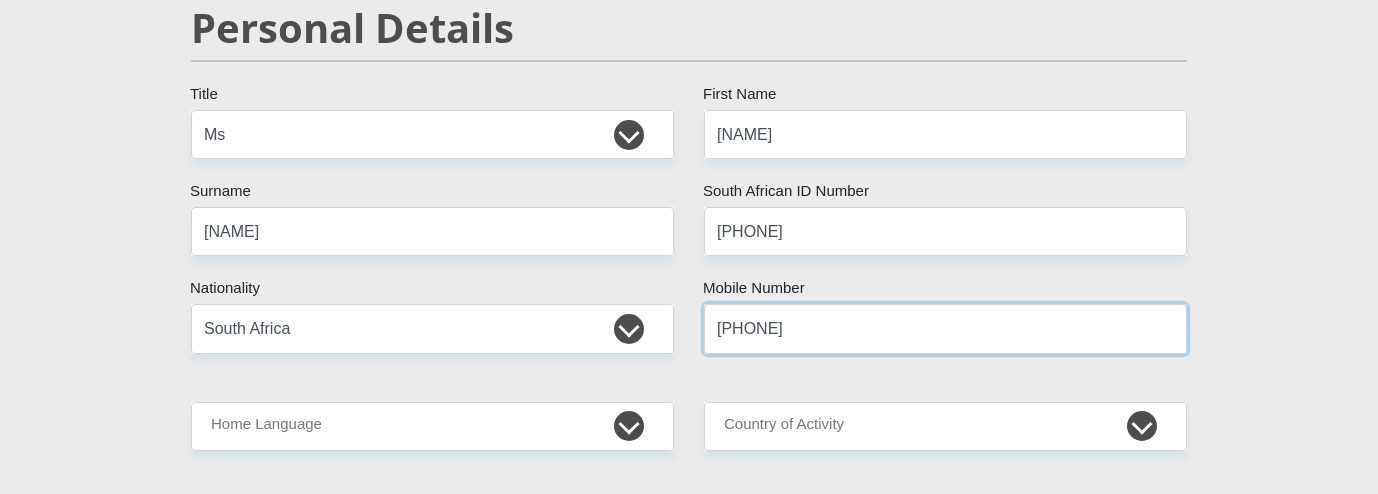 scroll, scrollTop: 400, scrollLeft: 0, axis: vertical 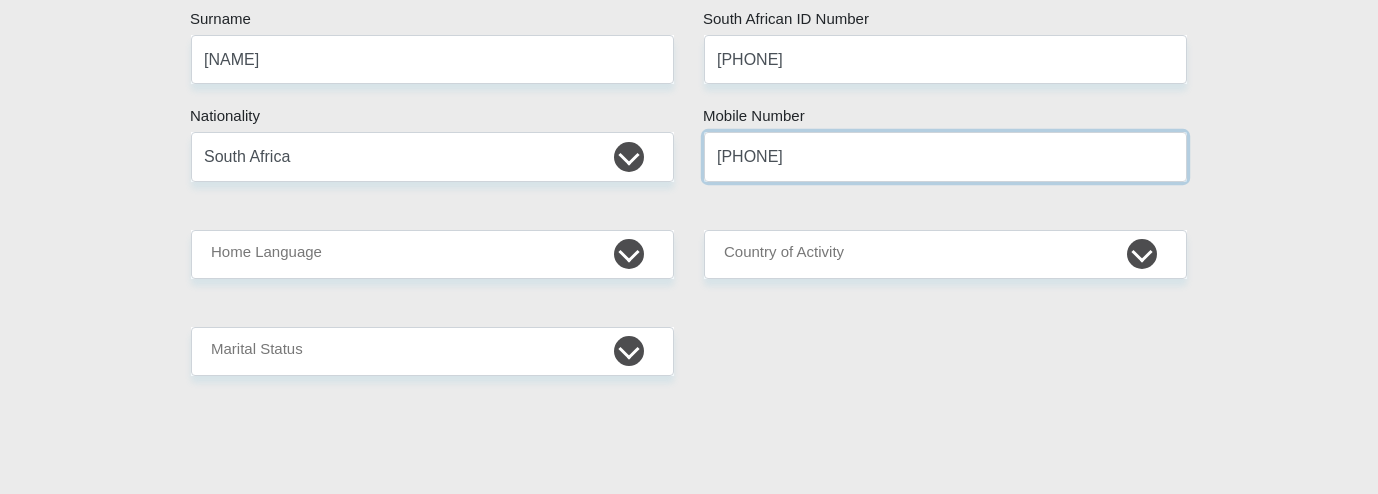 type on "[PHONE]" 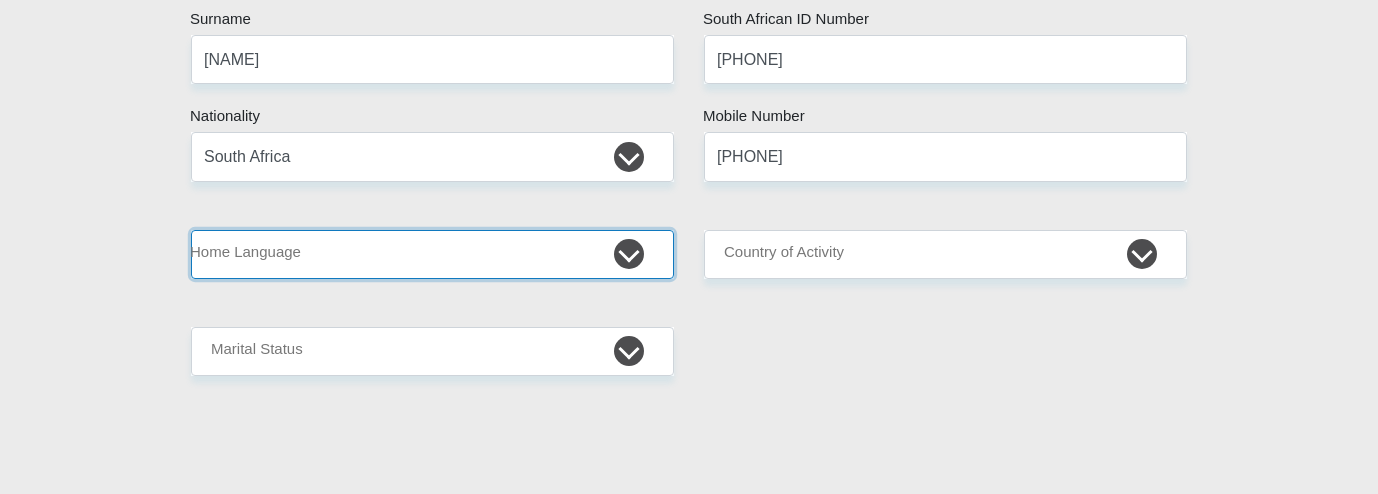 click on "Afrikaans
English
Sepedi
South Ndebele
Southern Sotho
Swati
Tsonga
Tswana
Venda
Xhosa
Zulu
Other" at bounding box center [432, 254] 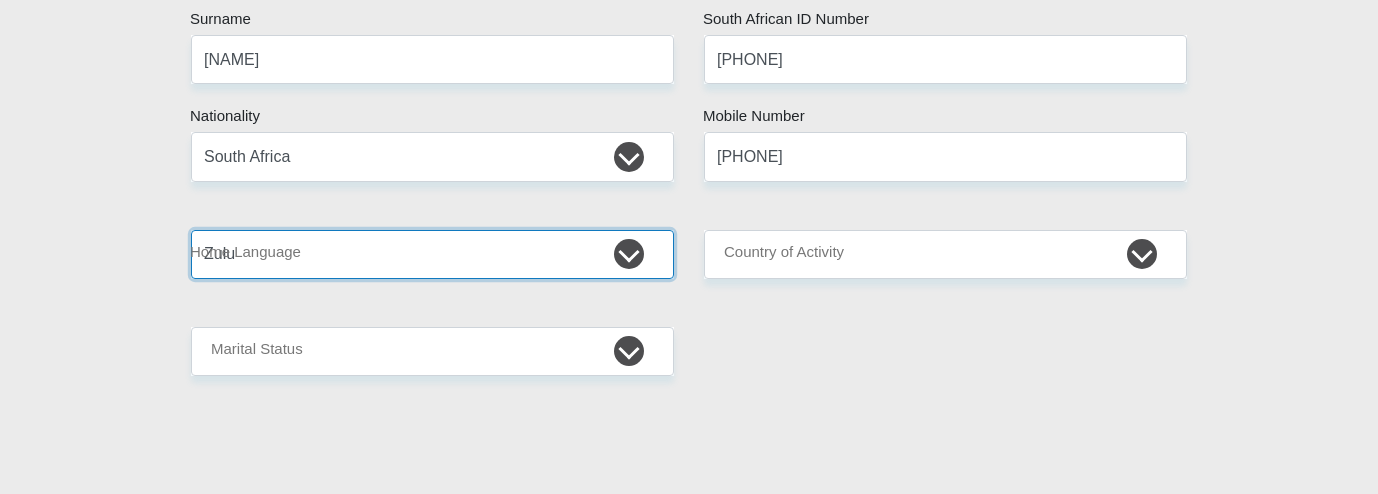 click on "Afrikaans
English
Sepedi
South Ndebele
Southern Sotho
Swati
Tsonga
Tswana
Venda
Xhosa
Zulu
Other" at bounding box center (432, 254) 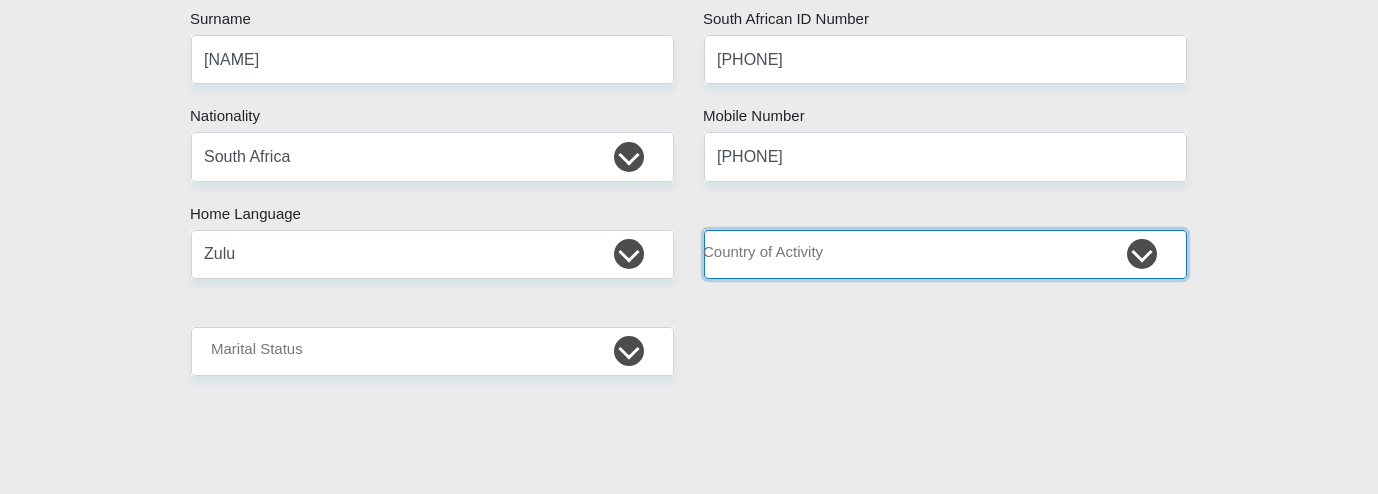 click on "South Africa
Afghanistan
Aland Islands
Albania
Algeria
America Samoa
American Virgin Islands
Andorra
Angola
Anguilla
Antarctica
Antigua and Barbuda
Argentina
Armenia
Aruba
Ascension Island
Australia
Austria
Azerbaijan
Chad" at bounding box center [945, 254] 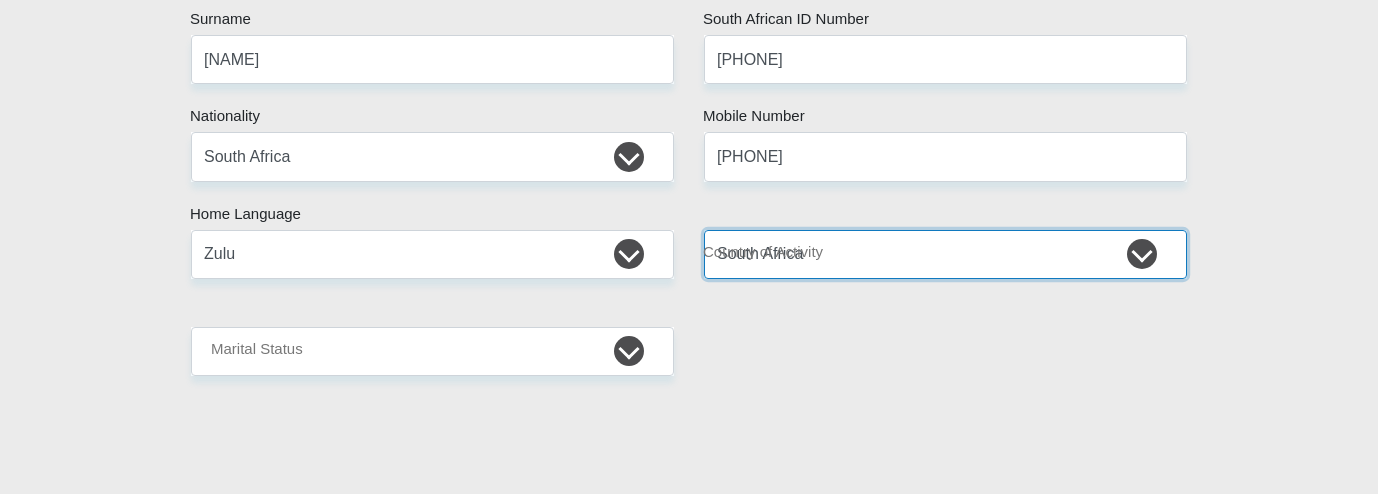 click on "South Africa
Afghanistan
Aland Islands
Albania
Algeria
America Samoa
American Virgin Islands
Andorra
Angola
Anguilla
Antarctica
Antigua and Barbuda
Argentina
Armenia
Aruba
Ascension Island
Australia
Austria
Azerbaijan
Chad" at bounding box center (945, 254) 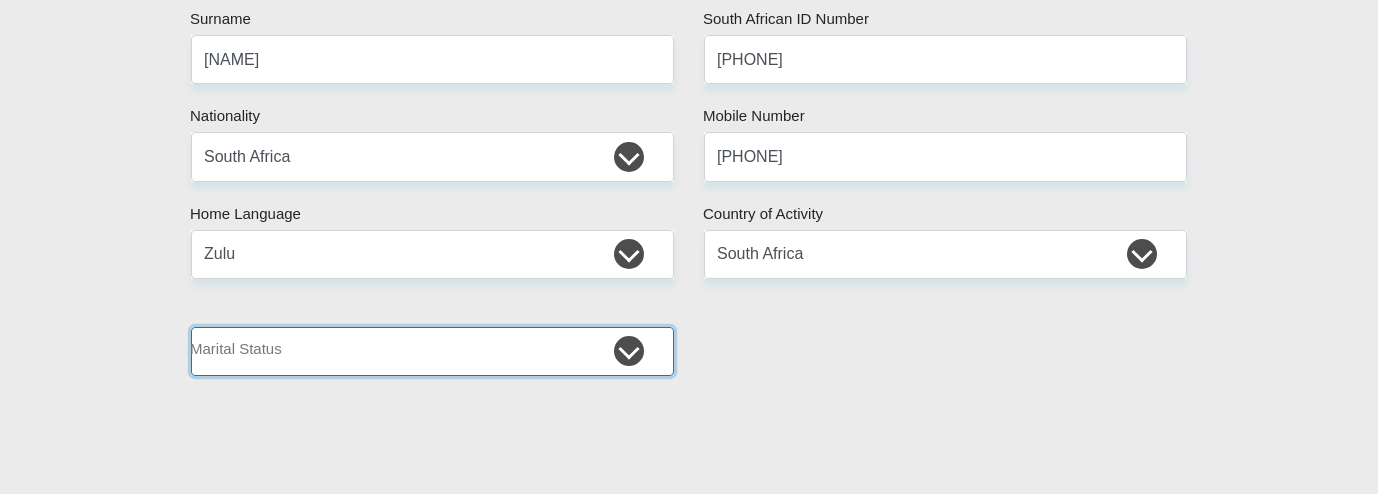 click on "Married ANC
Single
Divorced
Widowed
Married COP or Customary Law" at bounding box center [432, 351] 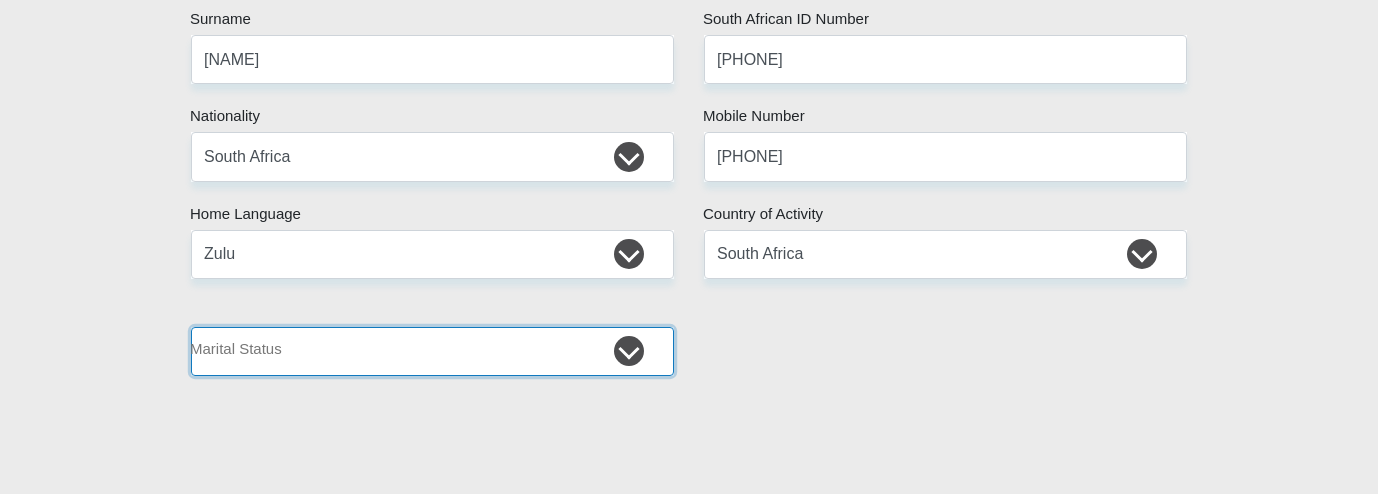 select on "2" 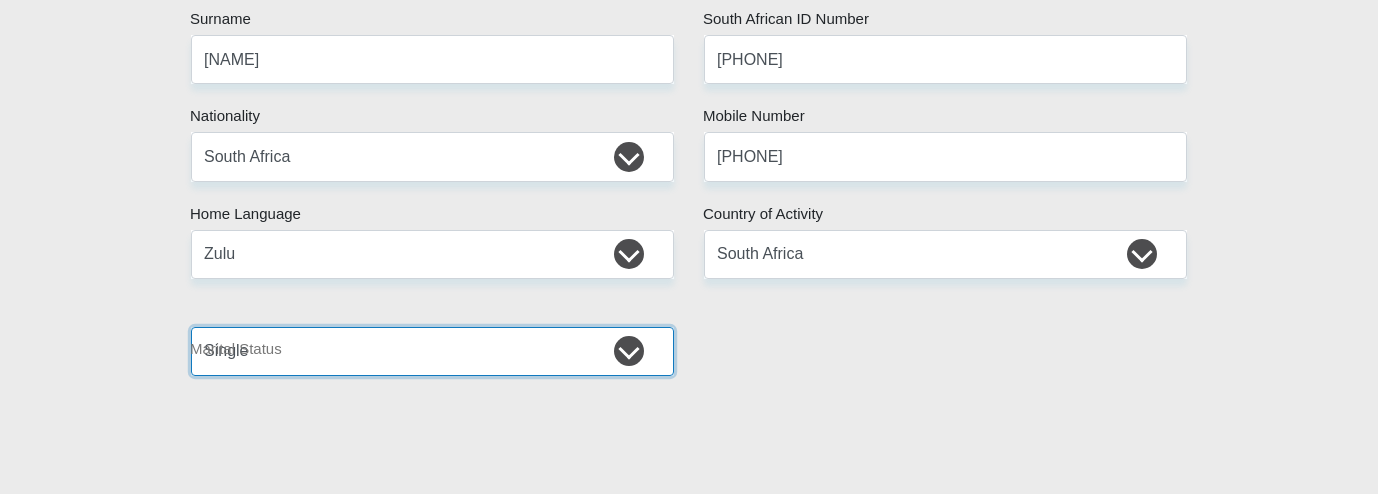 click on "Married ANC
Single
Divorced
Widowed
Married COP or Customary Law" at bounding box center (432, 351) 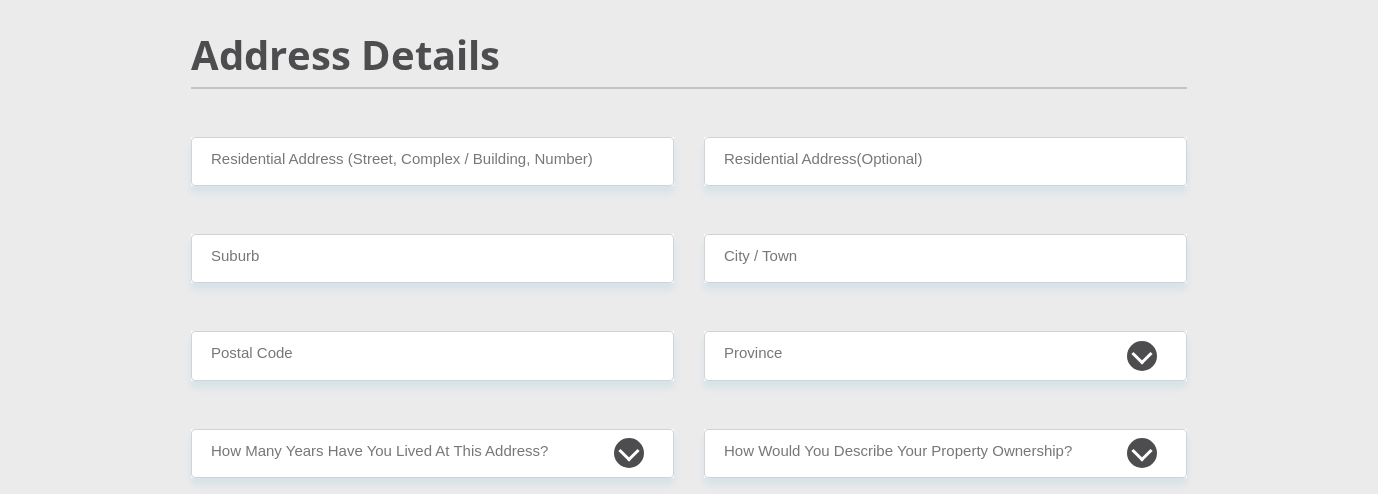 scroll, scrollTop: 900, scrollLeft: 0, axis: vertical 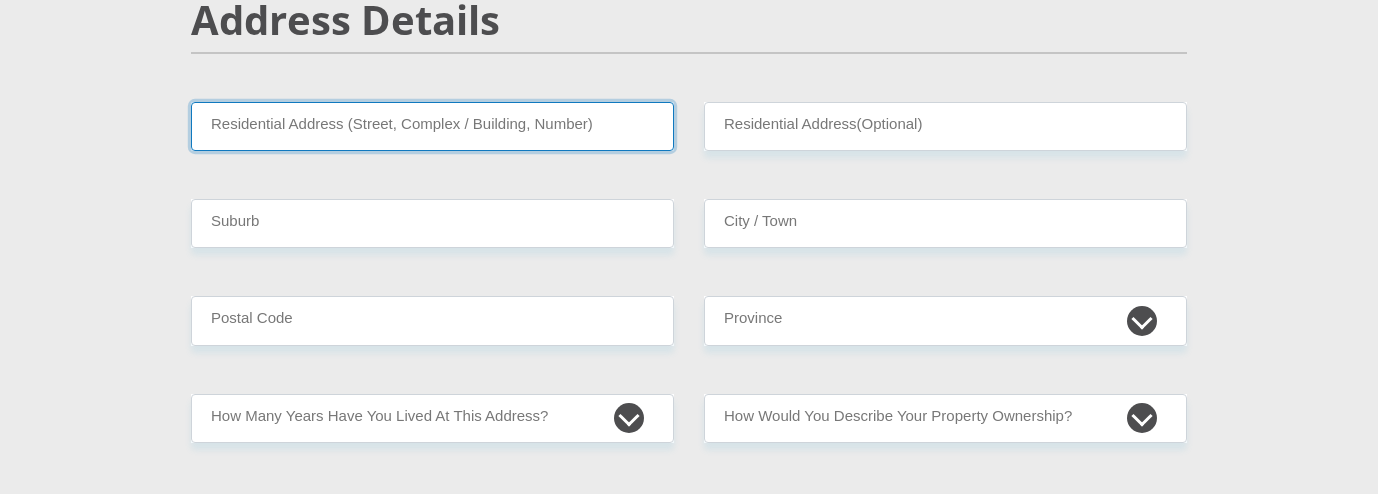 click on "Residential Address (Street, Complex / Building, Number)" at bounding box center [432, 126] 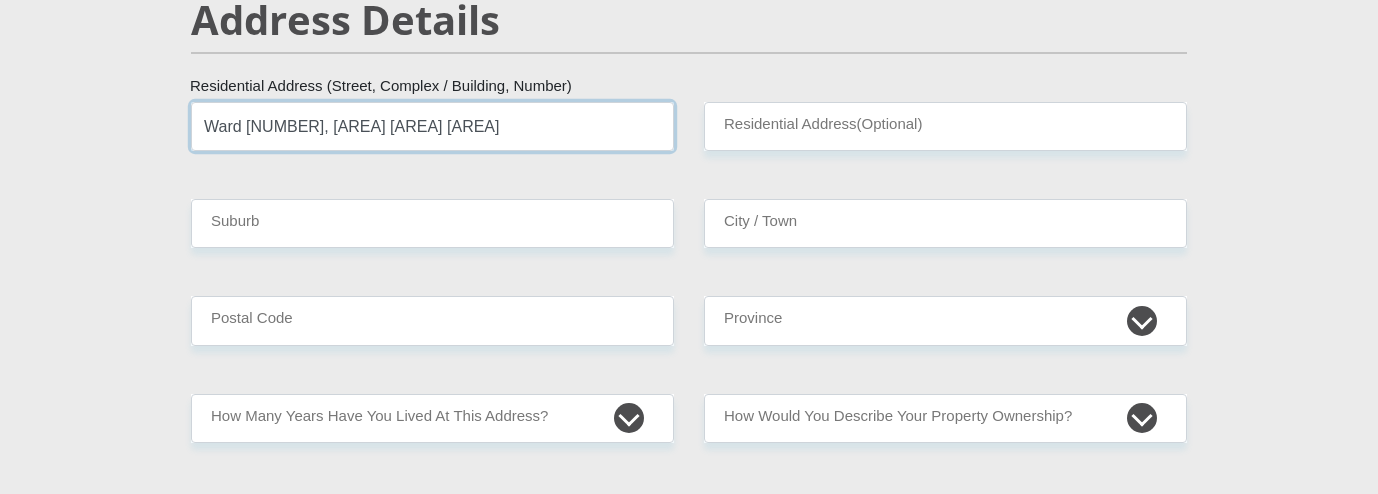 type on "Ward [NUMBER], [AREA] [AREA] [AREA]" 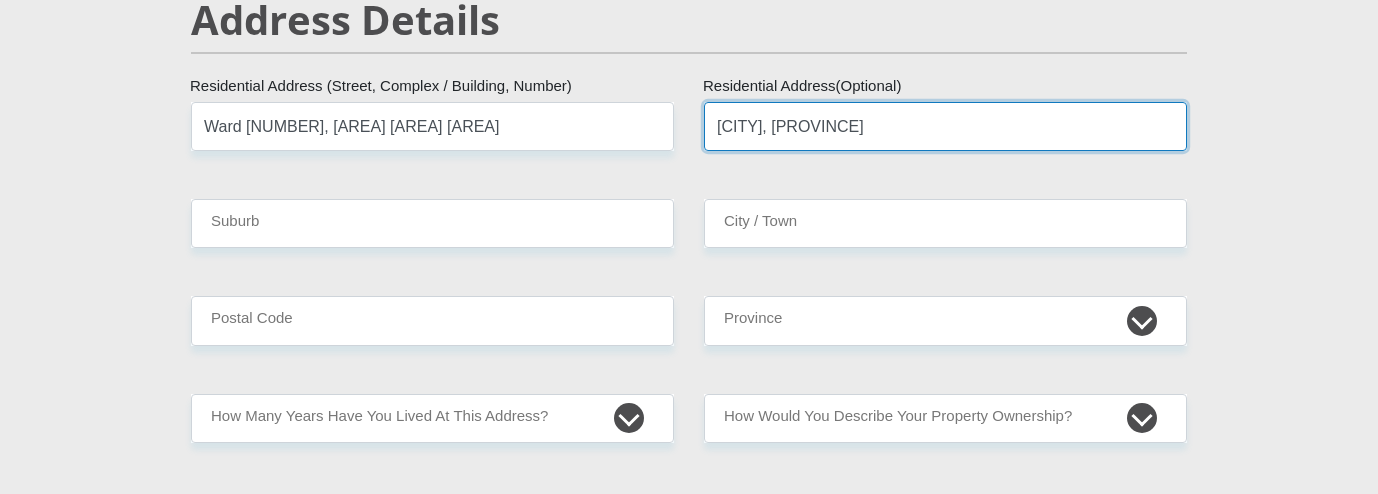 type on "[CITY], [PROVINCE]" 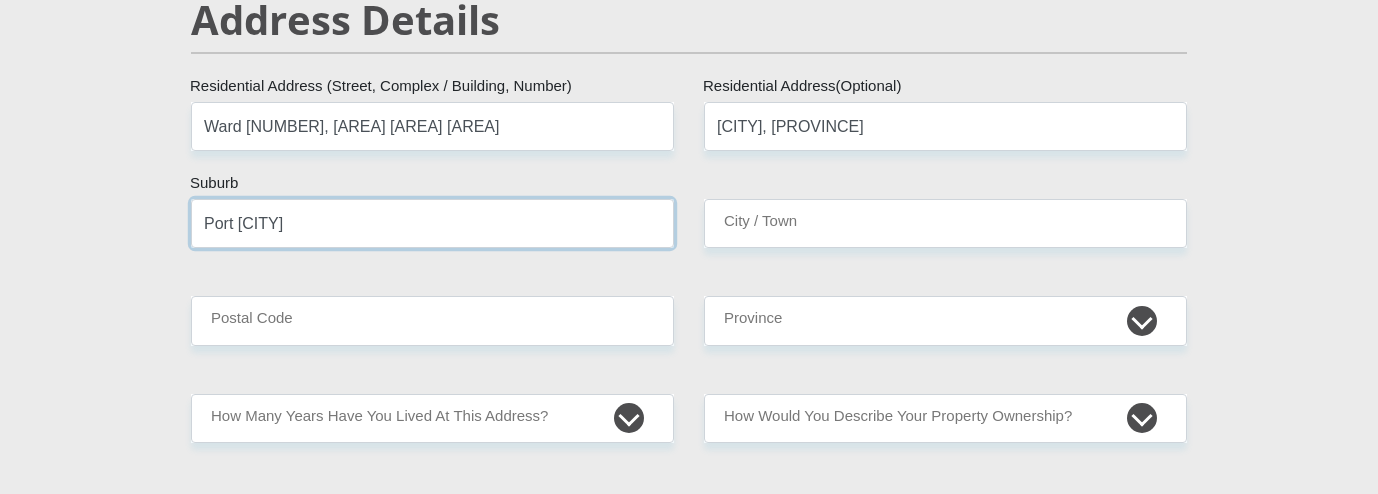 type on "Port [CITY]" 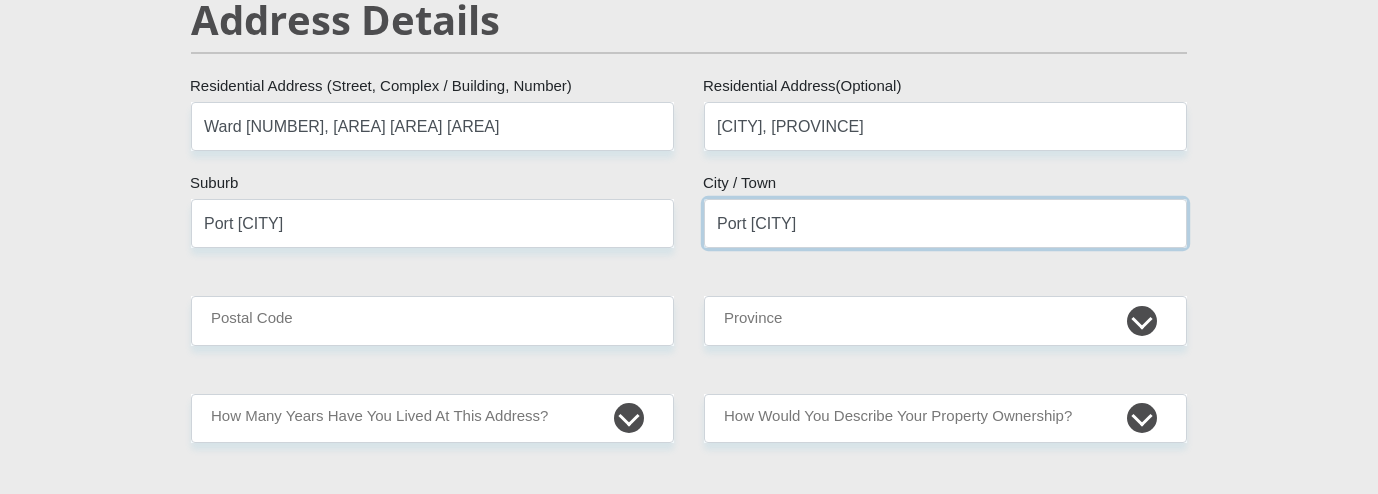 type on "Port [CITY]" 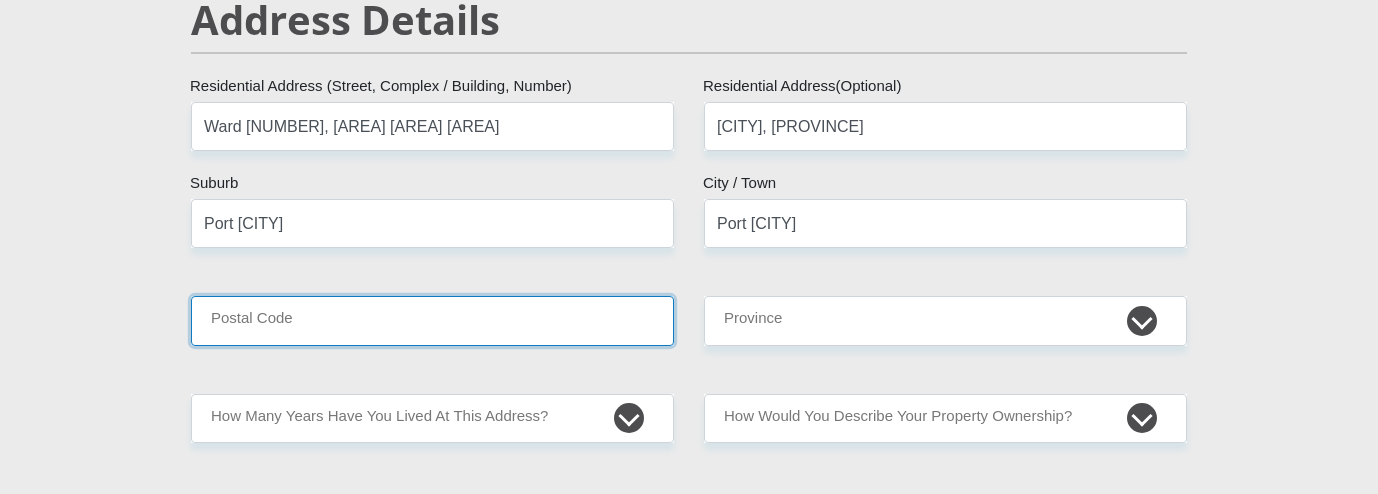 click on "Postal Code" at bounding box center [432, 320] 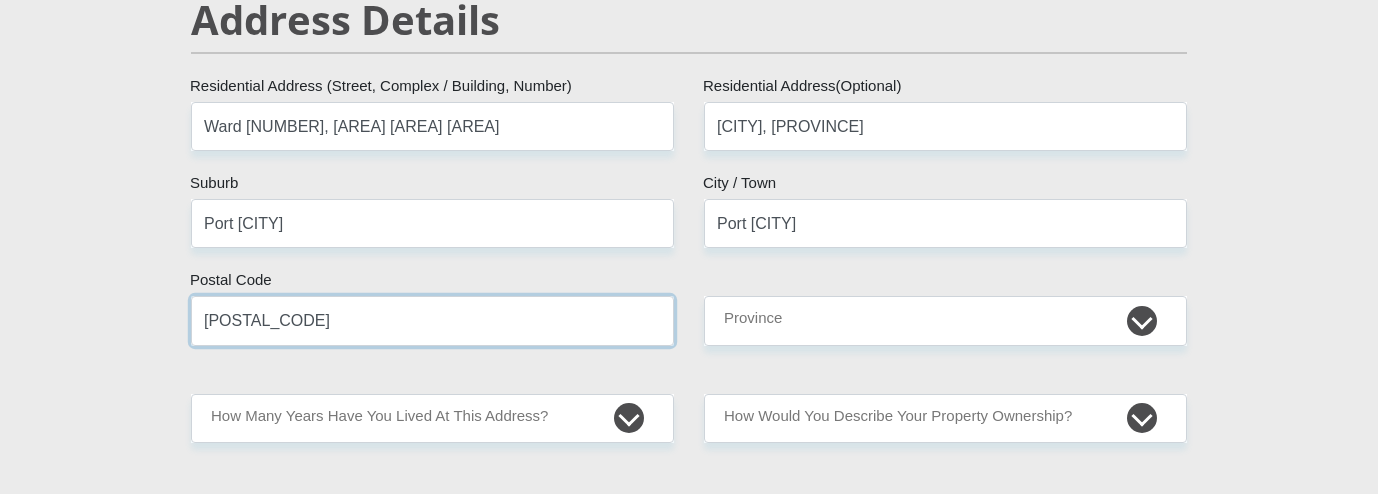 type on "[POSTAL_CODE]" 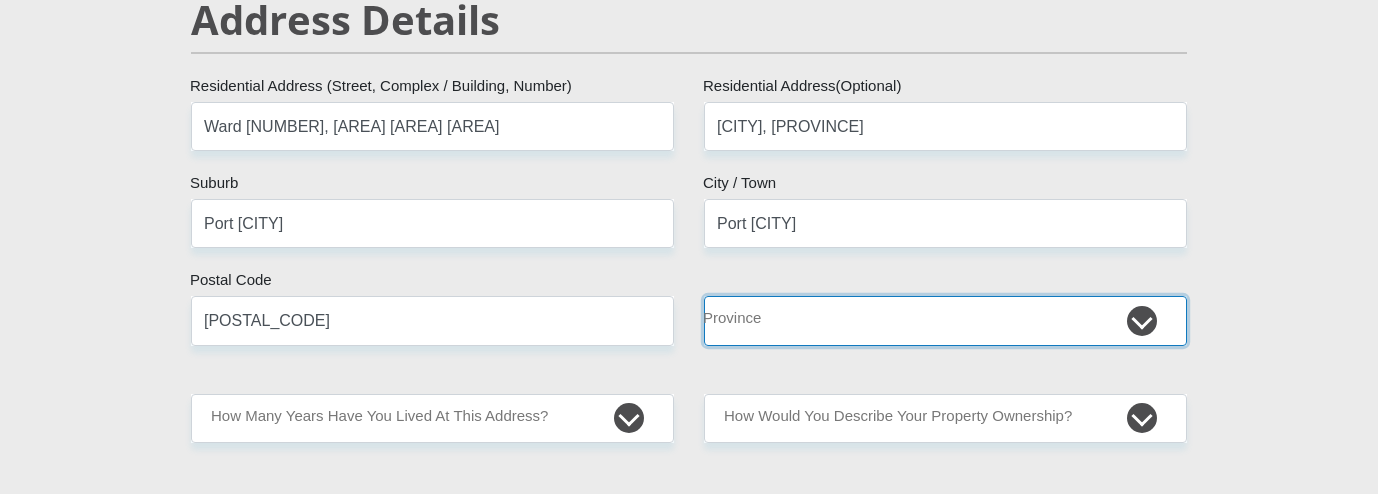 click on "Eastern Cape
Free State
Gauteng
KwaZulu-Natal
Limpopo
Mpumalanga
Northern Cape
North West
Western Cape" at bounding box center (945, 320) 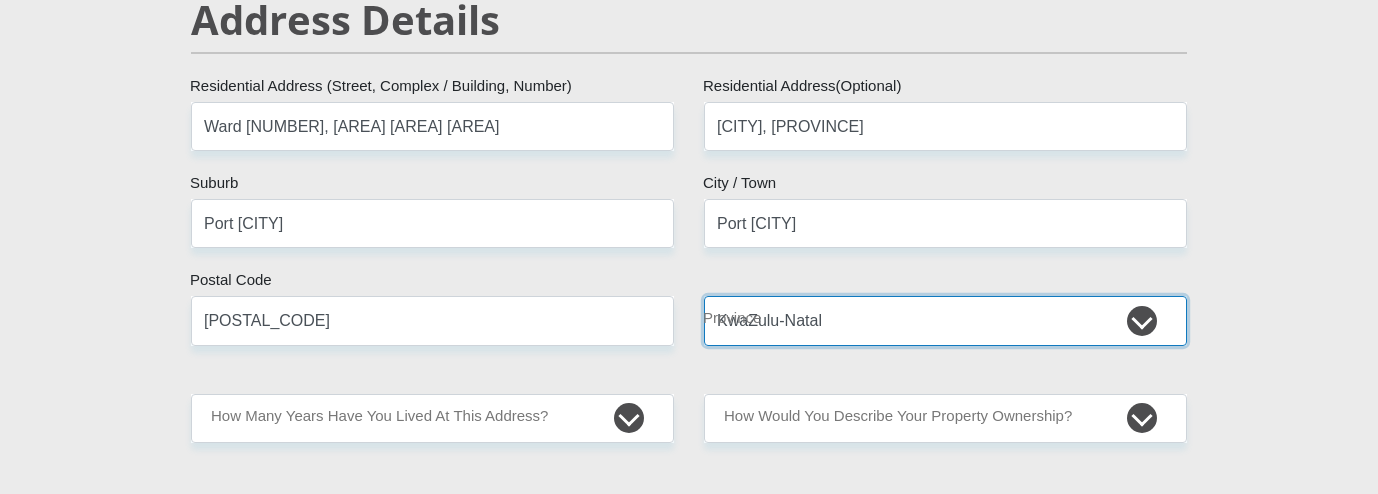 click on "Eastern Cape
Free State
Gauteng
KwaZulu-Natal
Limpopo
Mpumalanga
Northern Cape
North West
Western Cape" at bounding box center (945, 320) 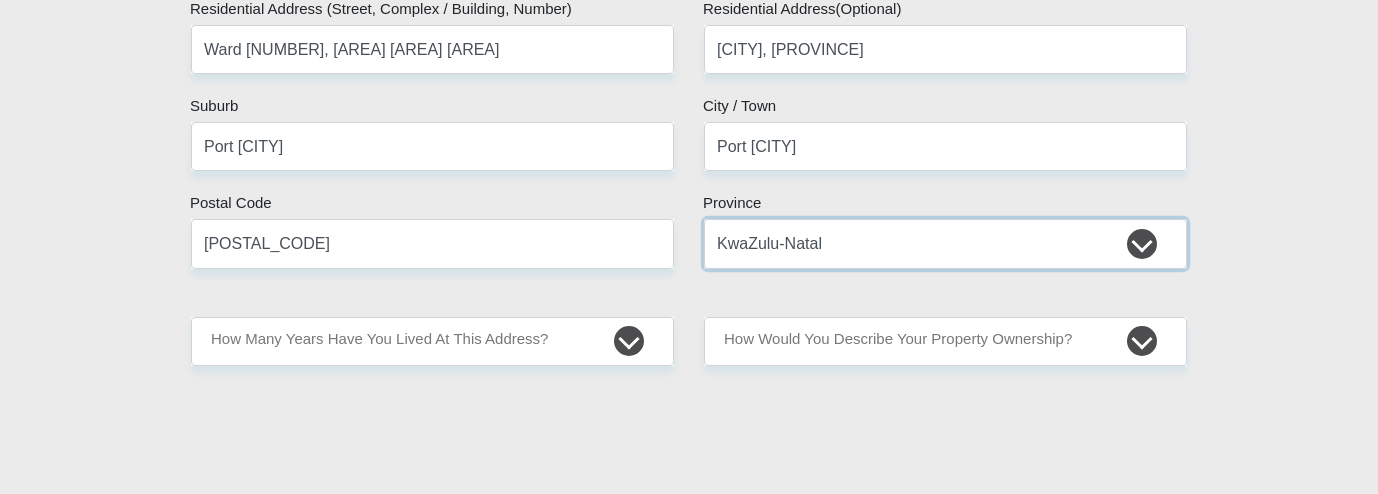 scroll, scrollTop: 1100, scrollLeft: 0, axis: vertical 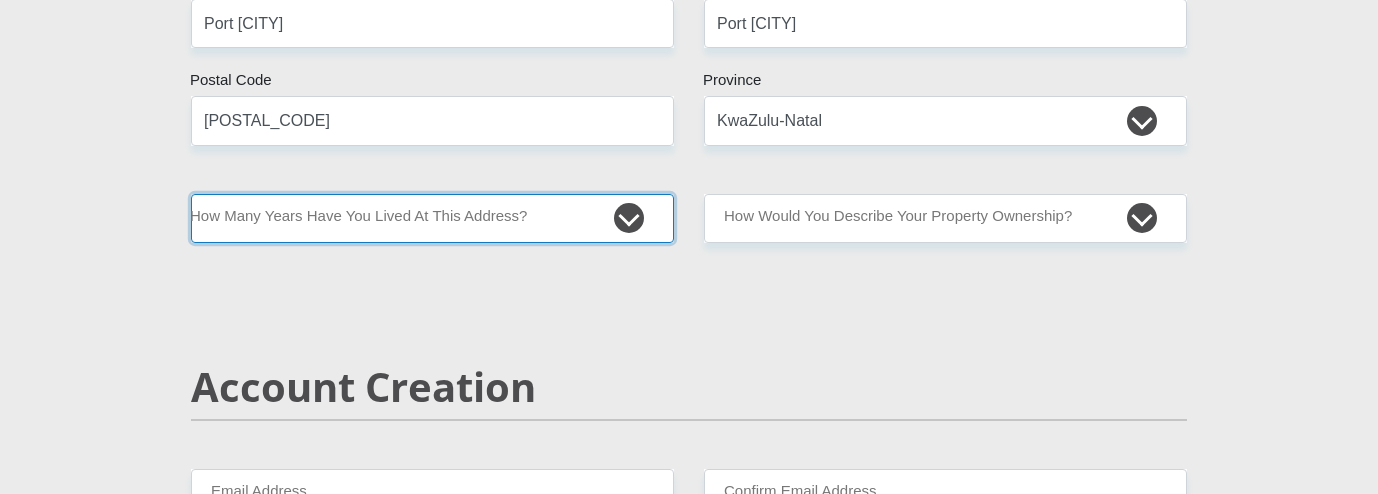 drag, startPoint x: 629, startPoint y: 212, endPoint x: 617, endPoint y: 212, distance: 12 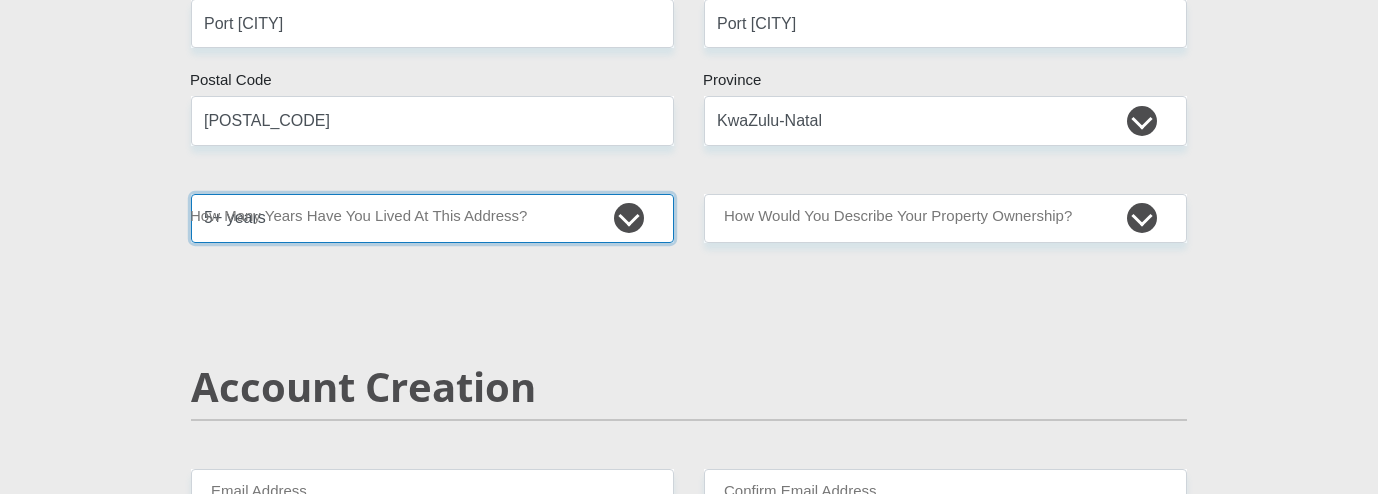 click on "less than 1 year
1-3 years
3-5 years
5+ years" at bounding box center (432, 218) 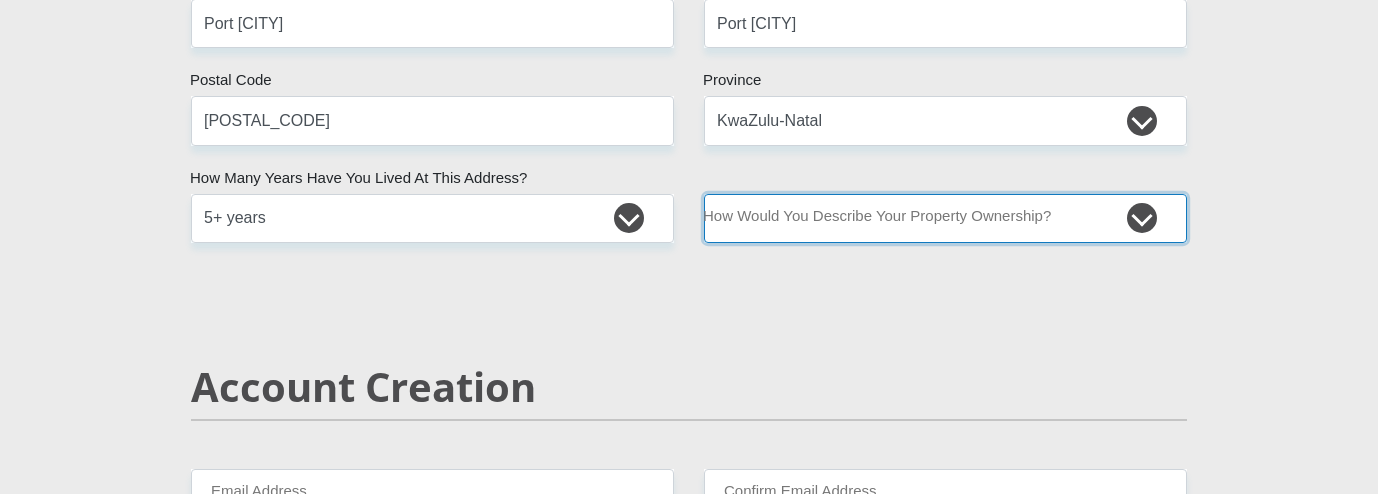 click on "Owned
Rented
Family Owned
Company Dwelling" at bounding box center (945, 218) 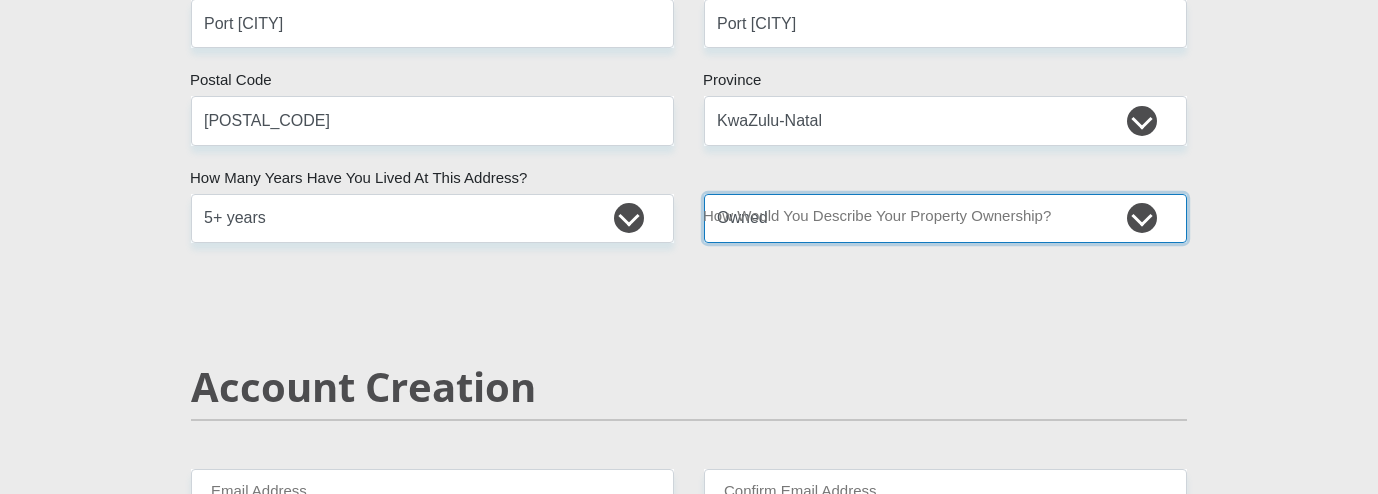 click on "Owned
Rented
Family Owned
Company Dwelling" at bounding box center [945, 218] 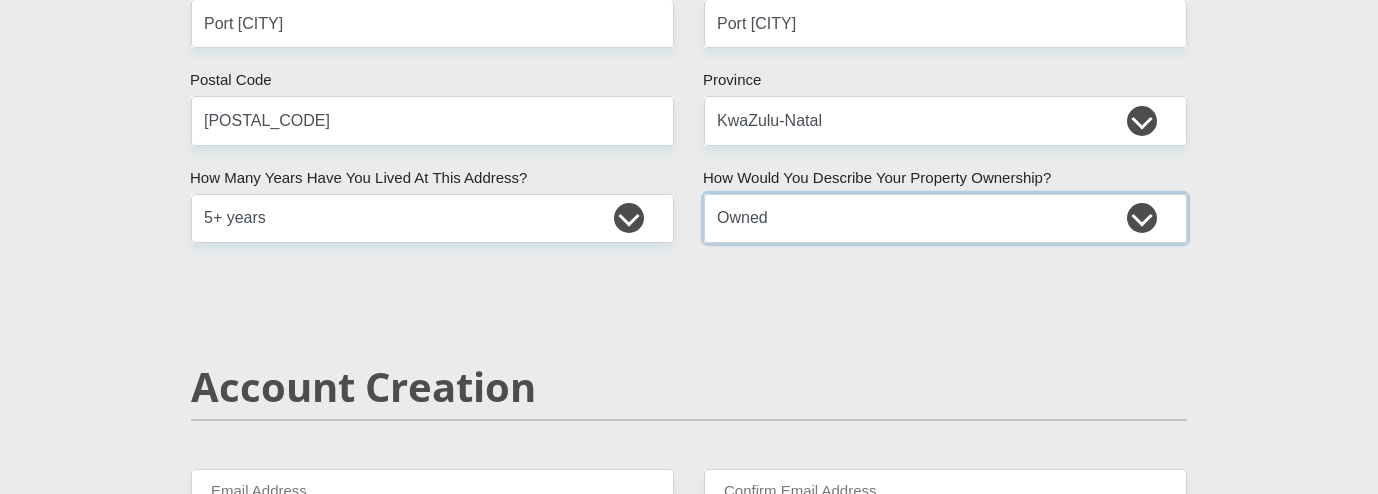 click on "Owned
Rented
Family Owned
Company Dwelling" at bounding box center [945, 218] 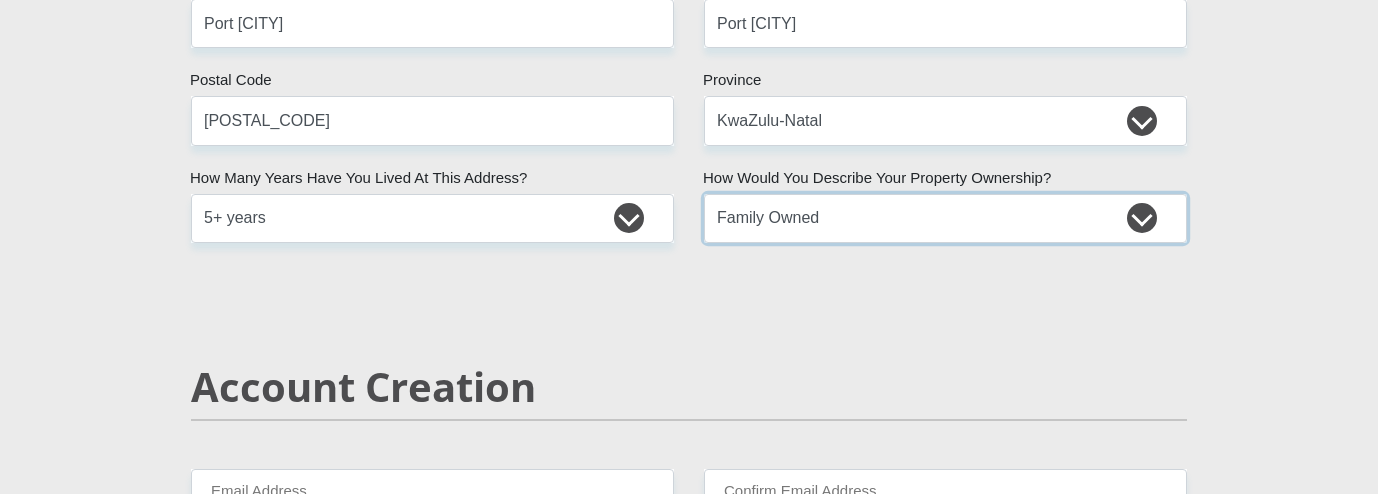 click on "Owned
Rented
Family Owned
Company Dwelling" at bounding box center (945, 218) 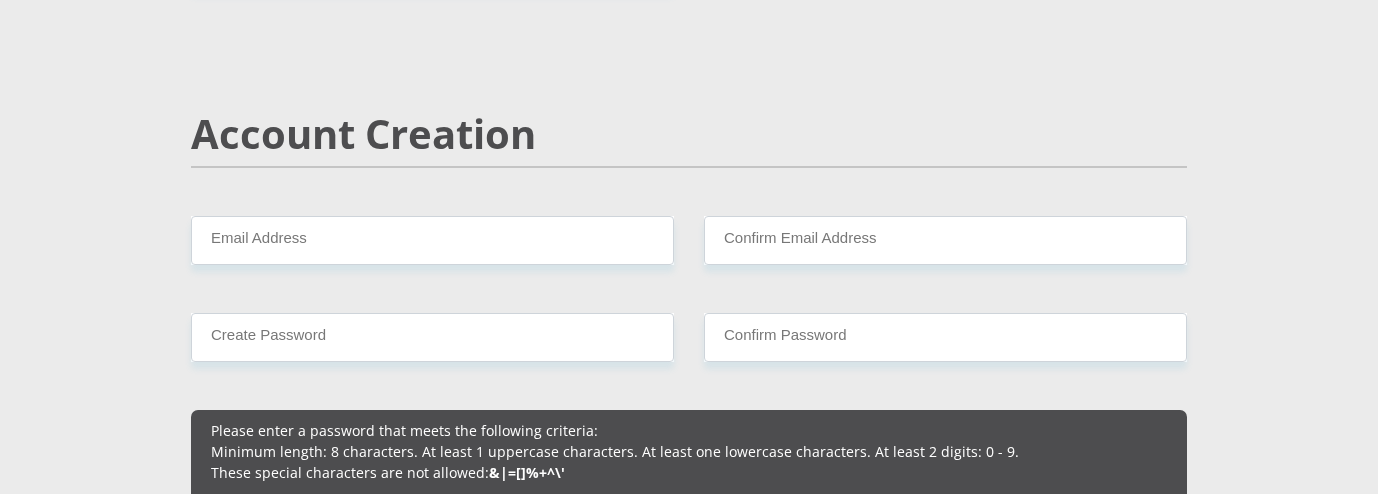 scroll, scrollTop: 1400, scrollLeft: 0, axis: vertical 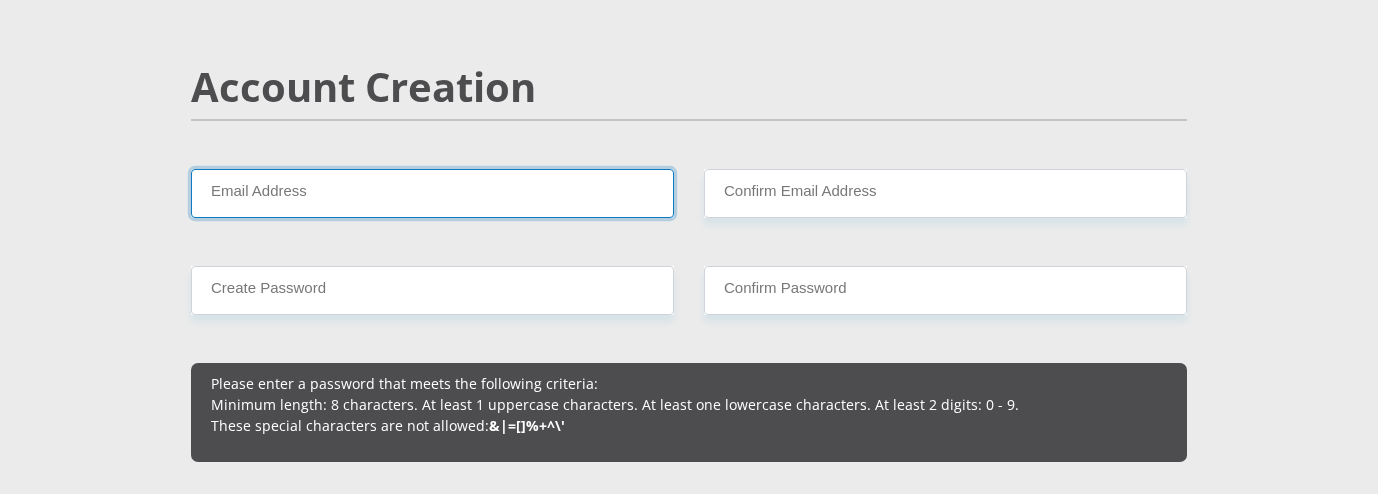 click on "Email Address" at bounding box center (432, 193) 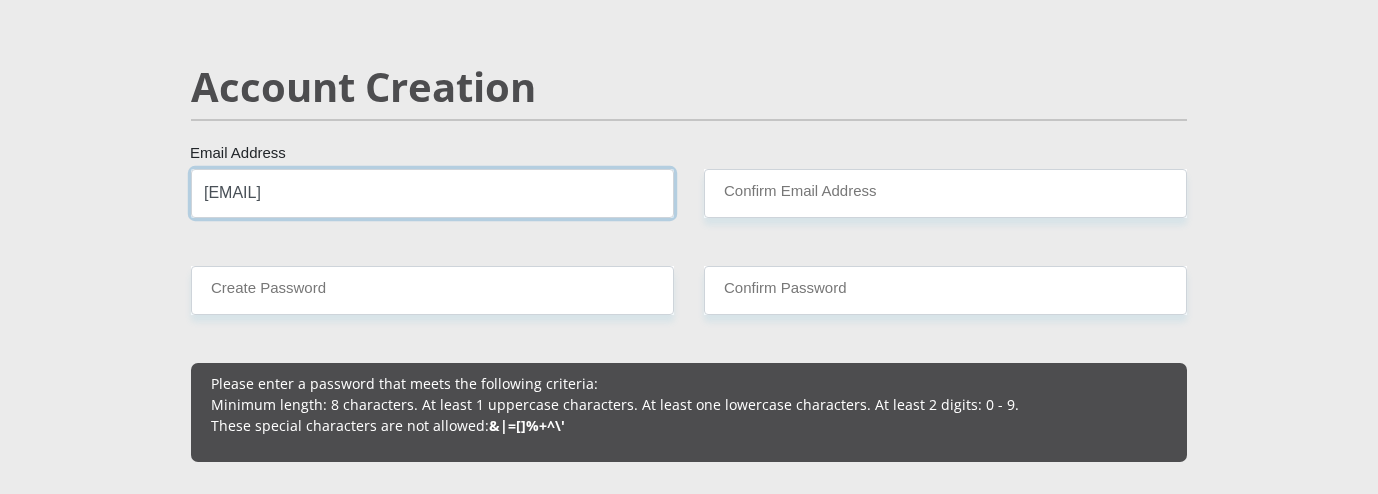 type on "[EMAIL]" 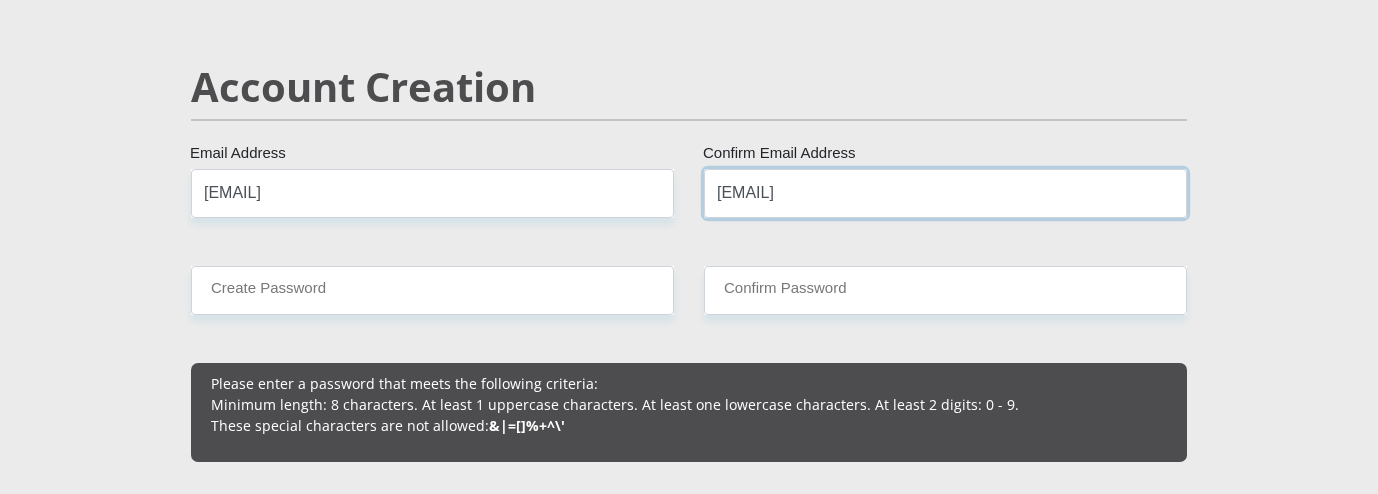 type on "[EMAIL]" 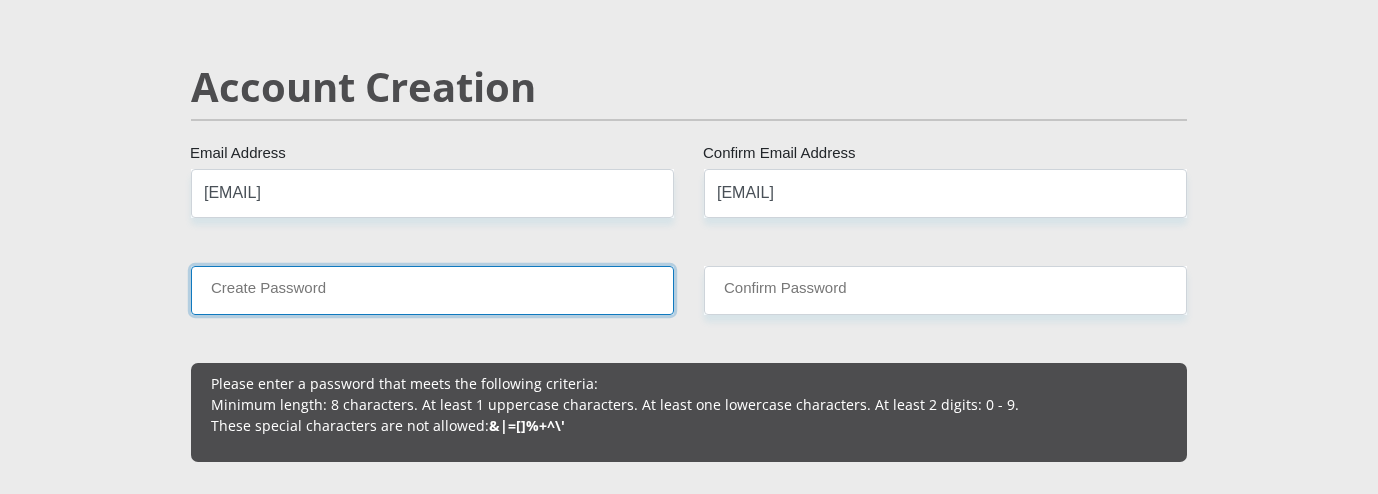 click on "Create Password" at bounding box center (432, 290) 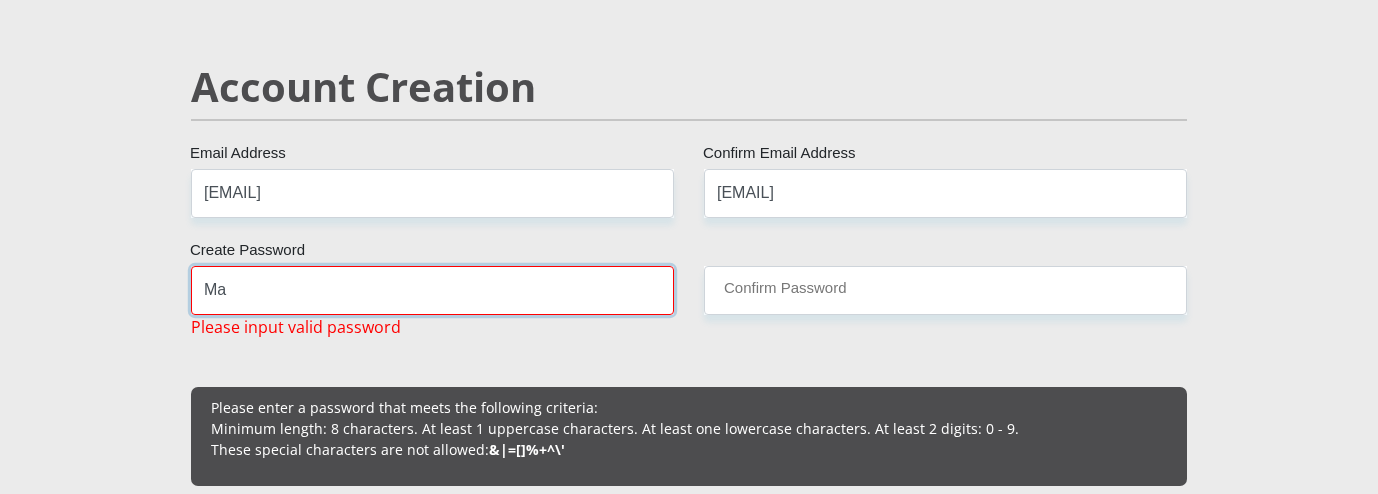 type on "M" 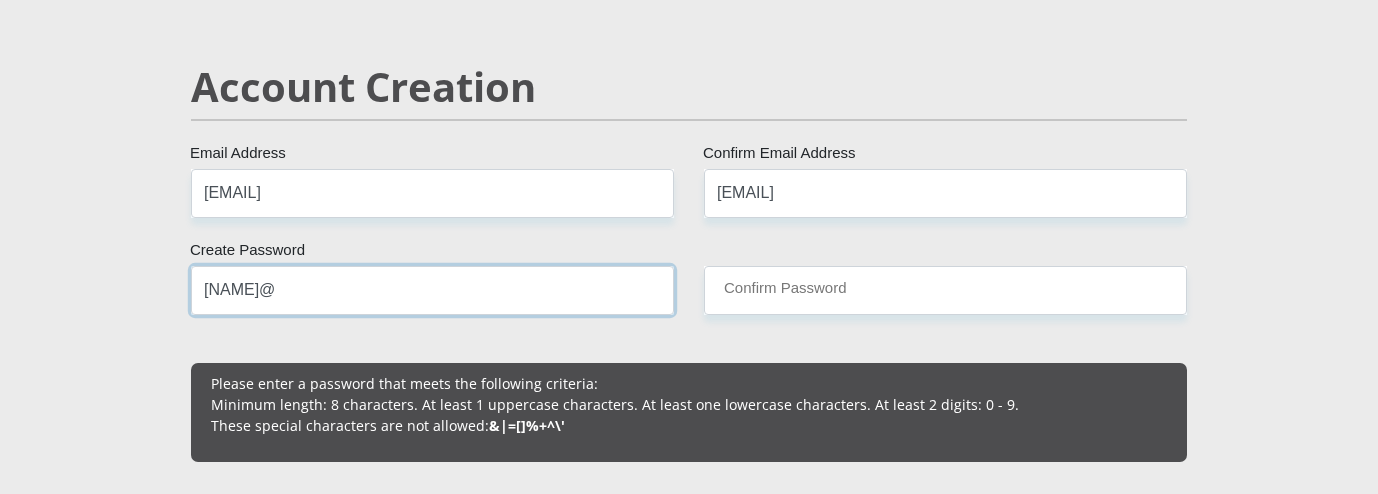 type on "[NAME]@" 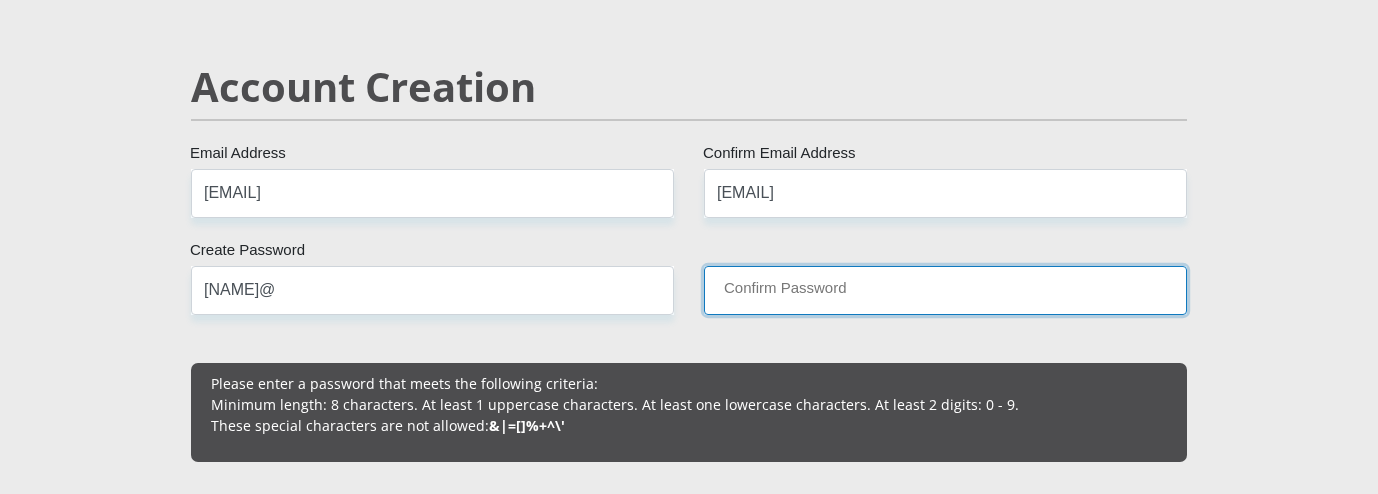click on "Confirm Password" at bounding box center [945, 290] 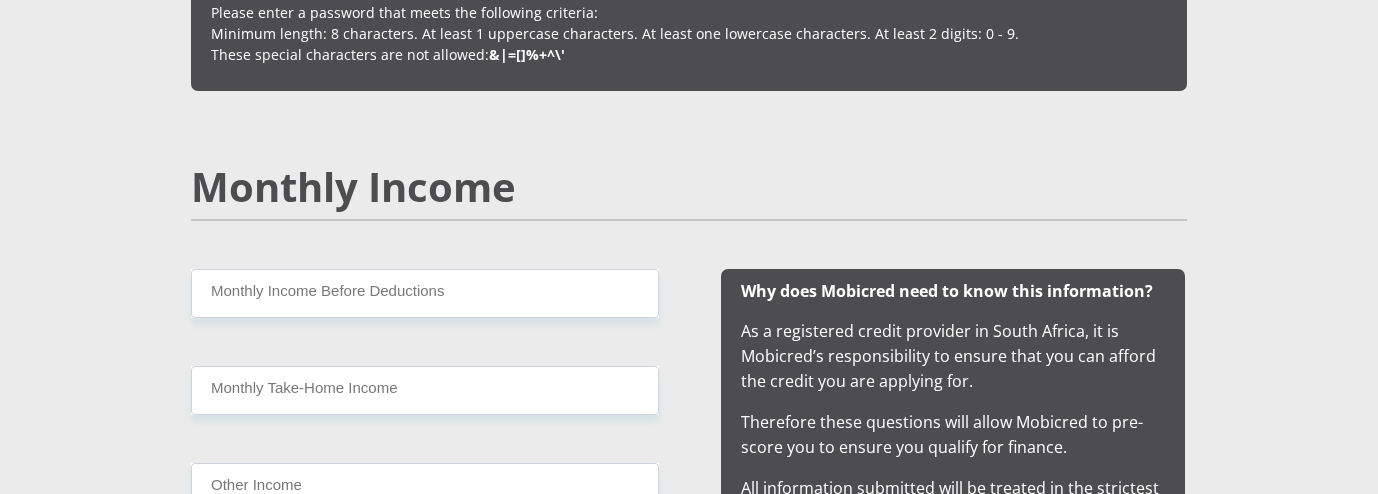 scroll, scrollTop: 1800, scrollLeft: 0, axis: vertical 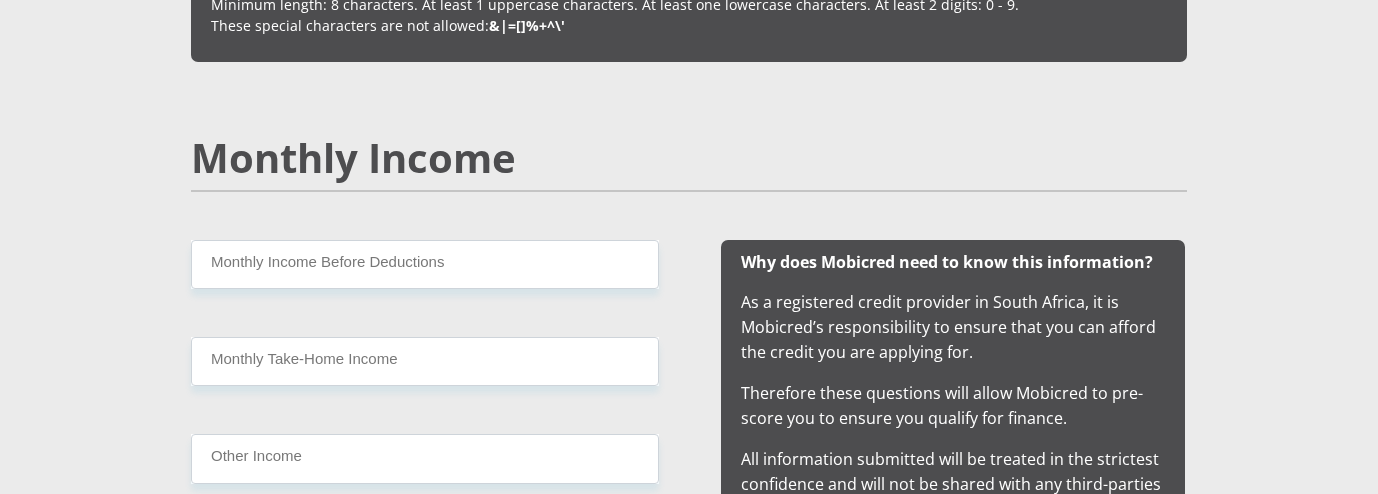 type on "[NAME]@" 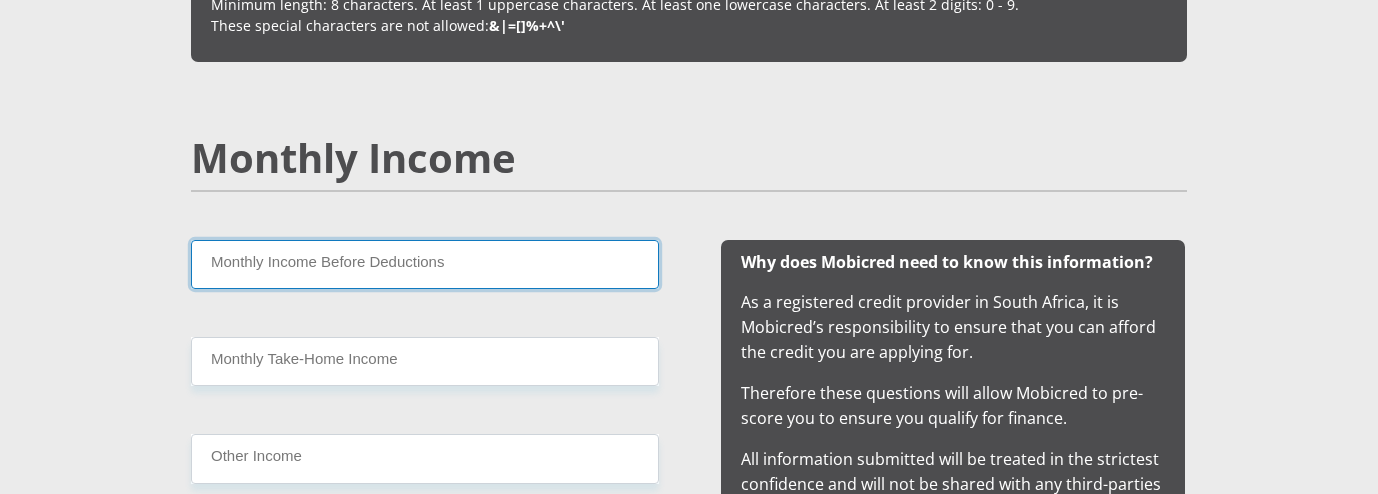 click on "Monthly Income Before Deductions" at bounding box center (425, 264) 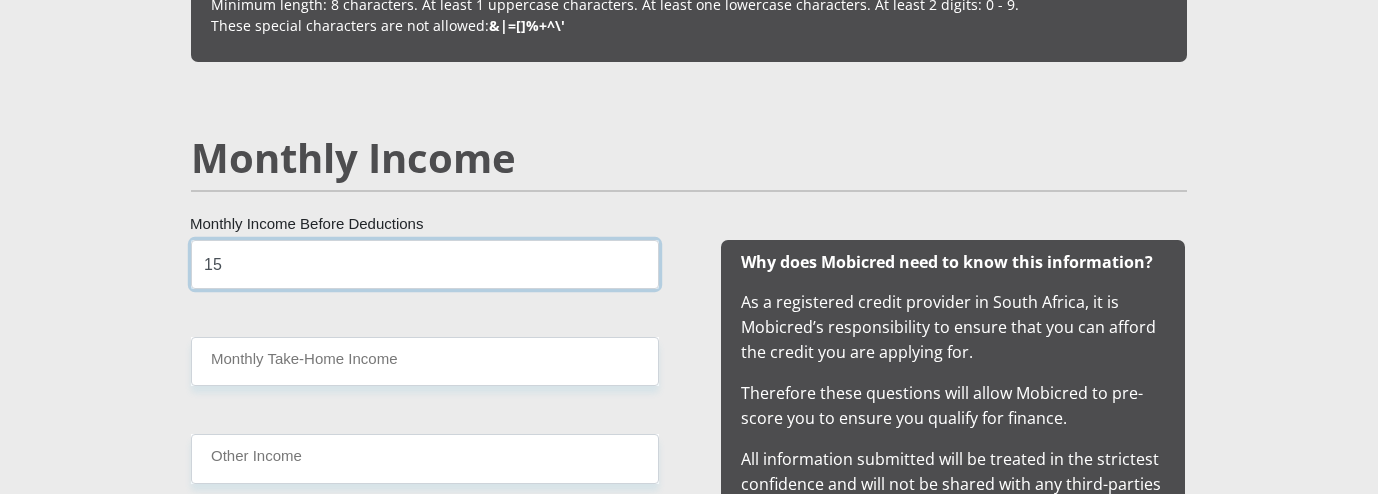 type on "1" 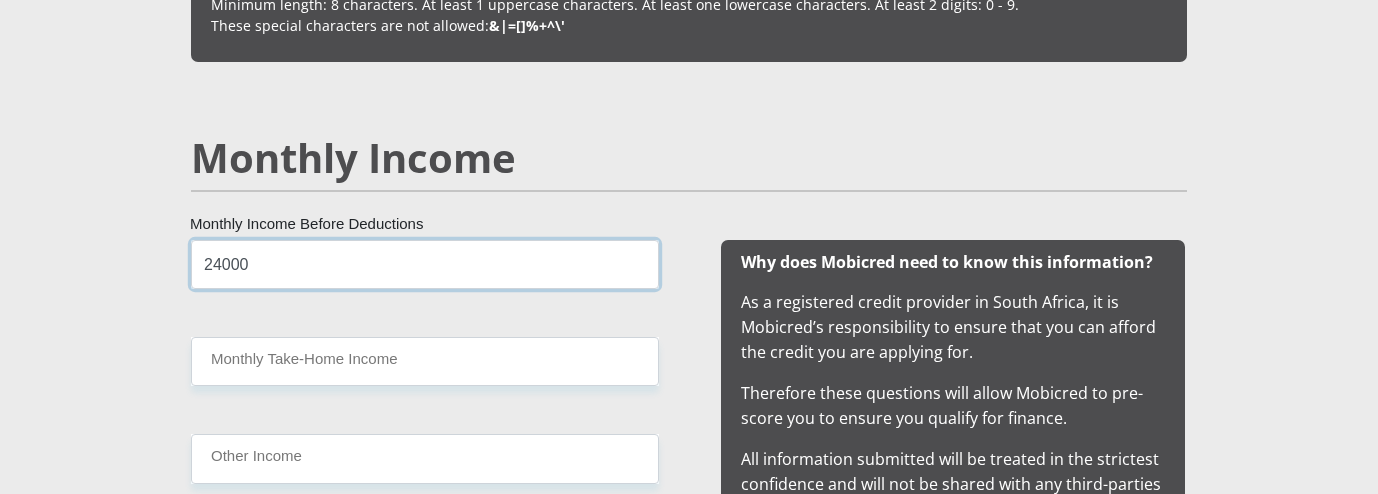 type on "24000" 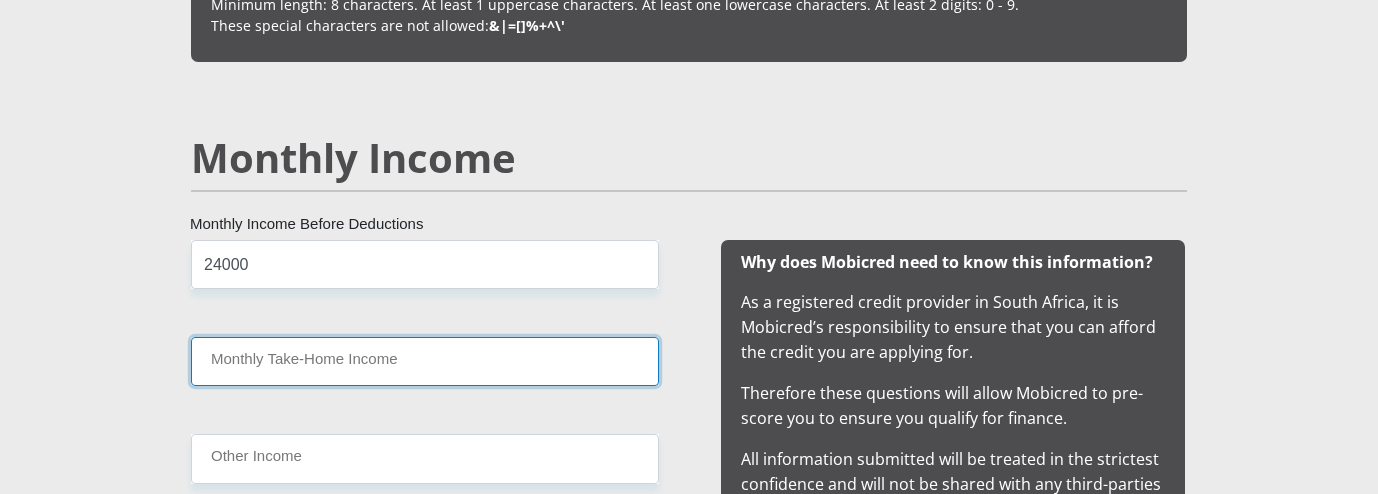 click on "Monthly Take-Home Income" at bounding box center [425, 361] 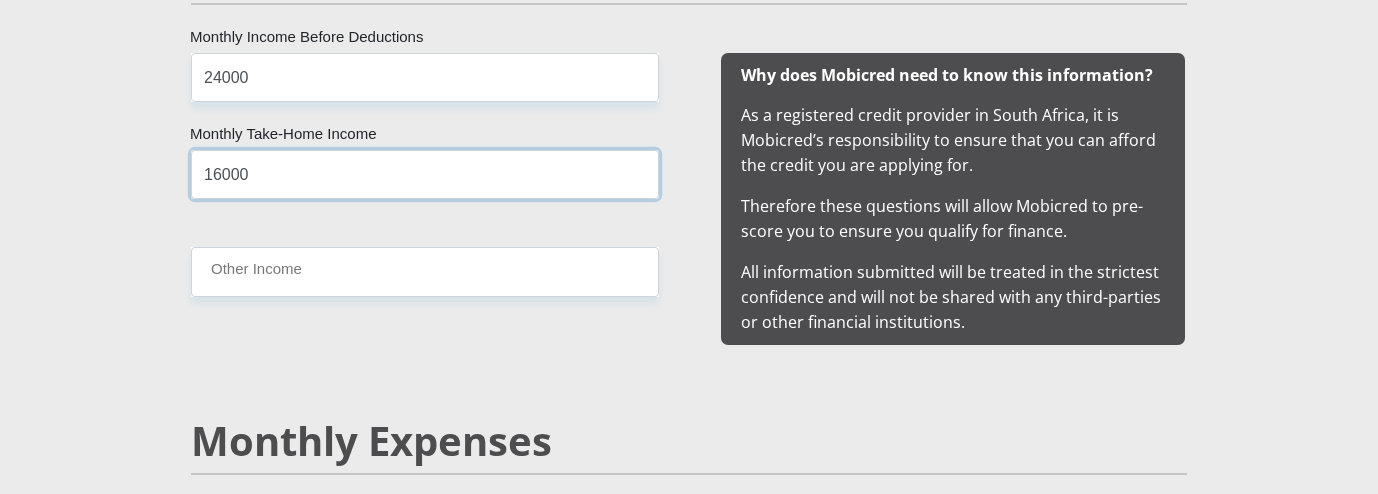 scroll, scrollTop: 2000, scrollLeft: 0, axis: vertical 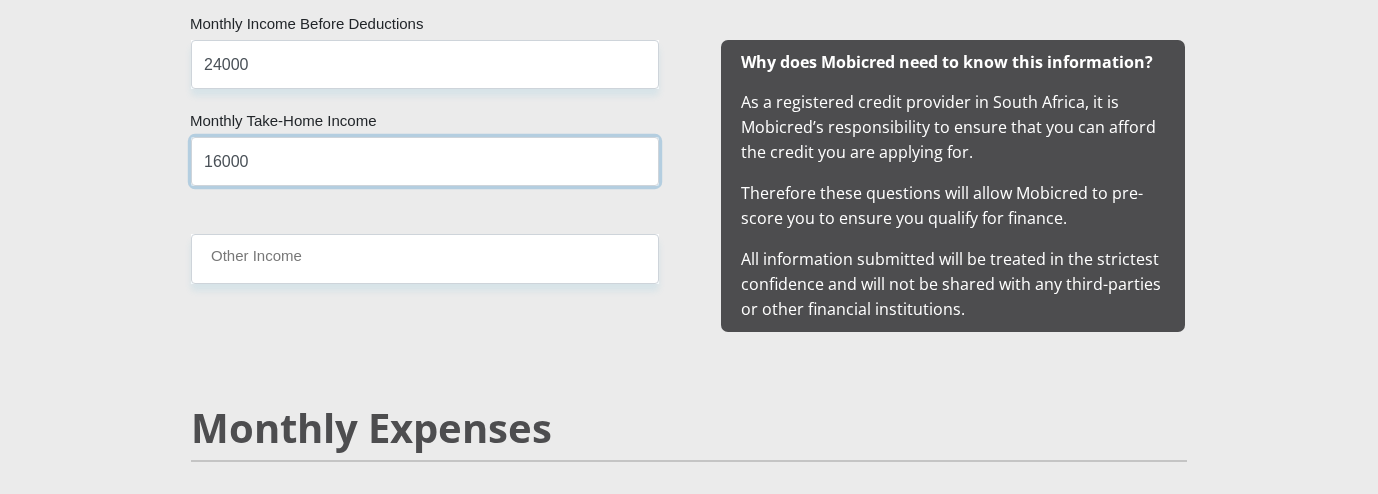 type on "16000" 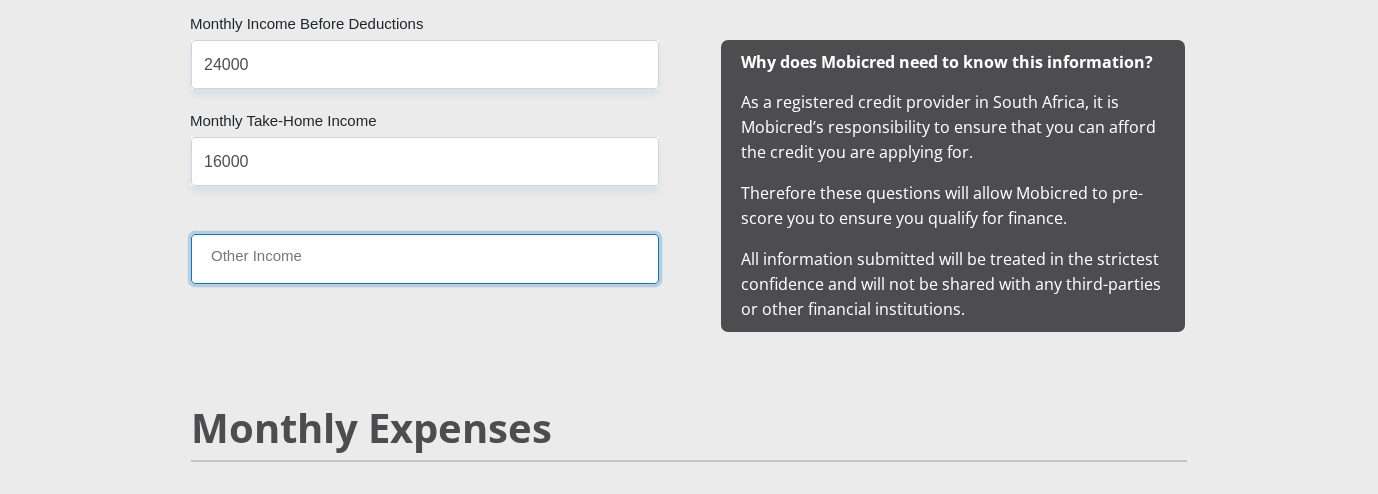 click on "Other Income" at bounding box center (425, 258) 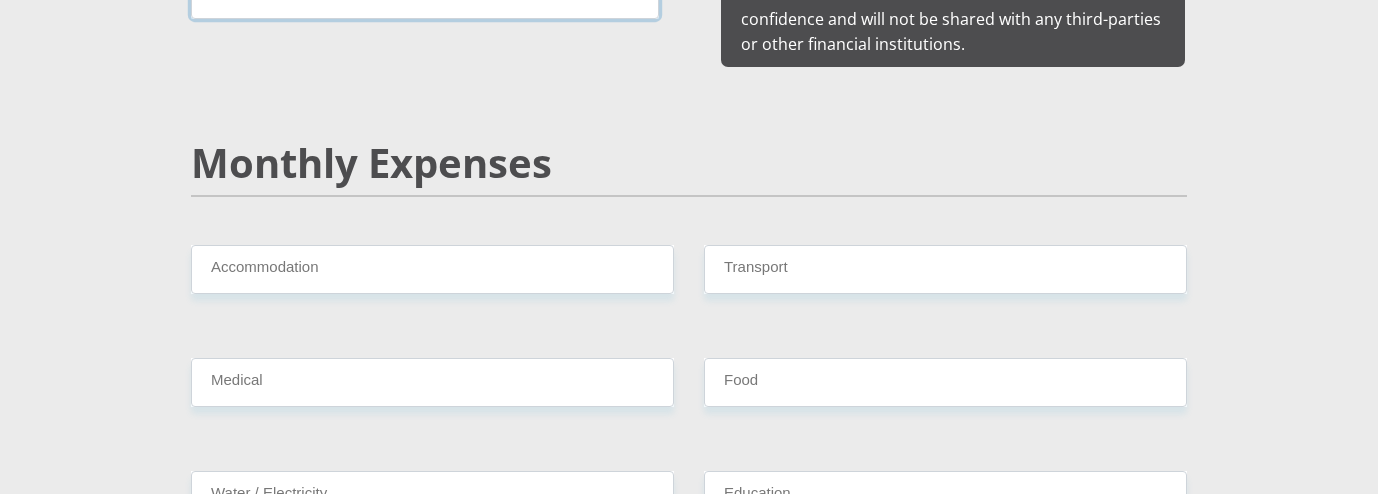 scroll, scrollTop: 2300, scrollLeft: 0, axis: vertical 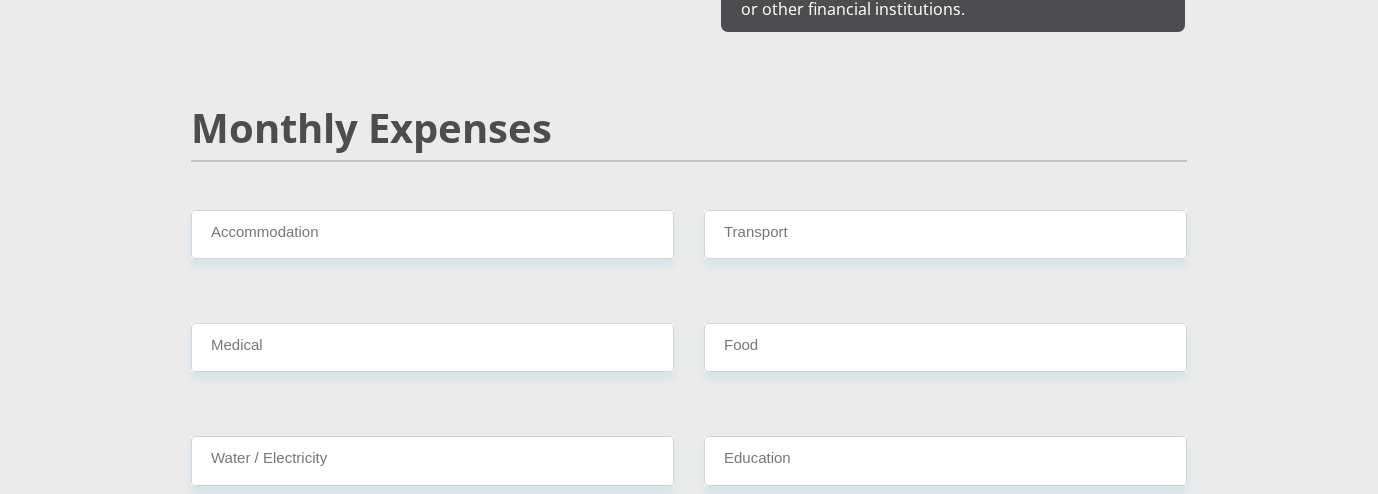 type on "0.00" 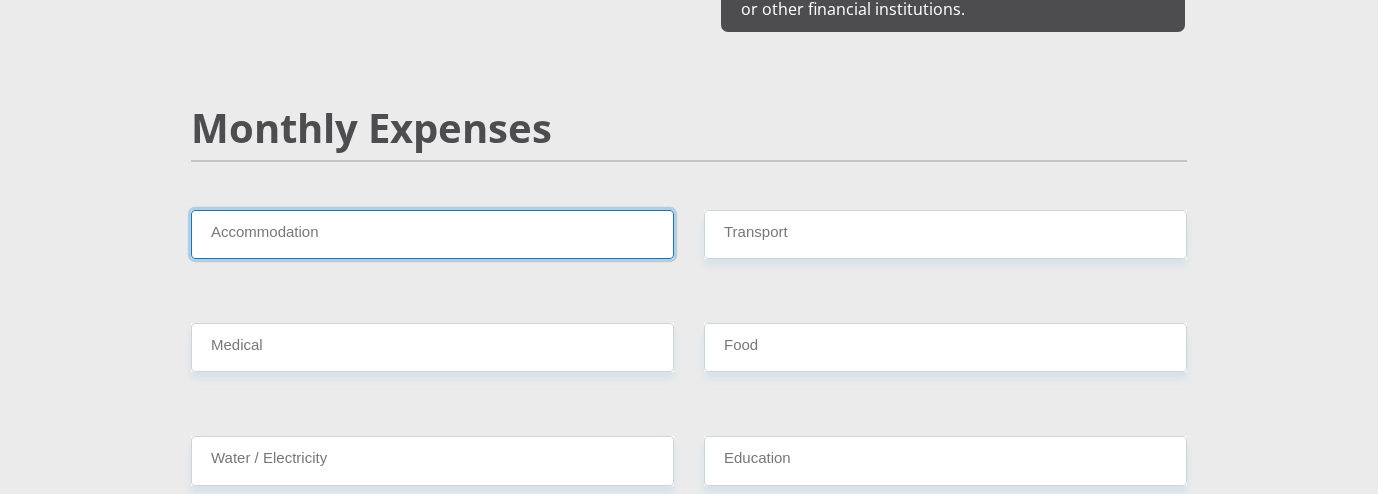 click on "Accommodation" at bounding box center [432, 234] 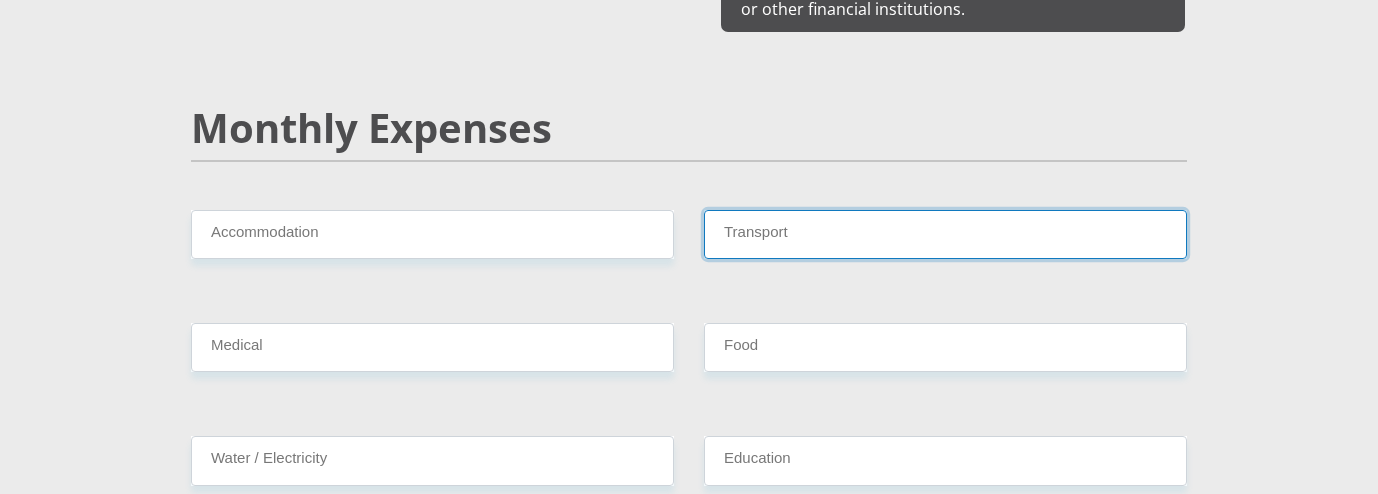 click on "Transport" at bounding box center [945, 234] 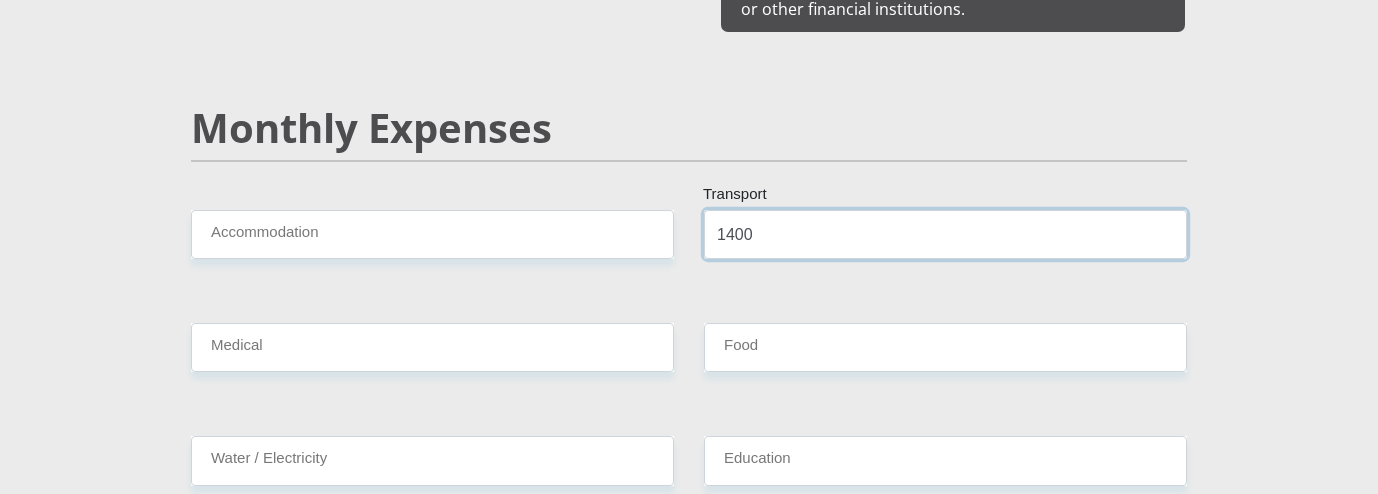 type on "1400" 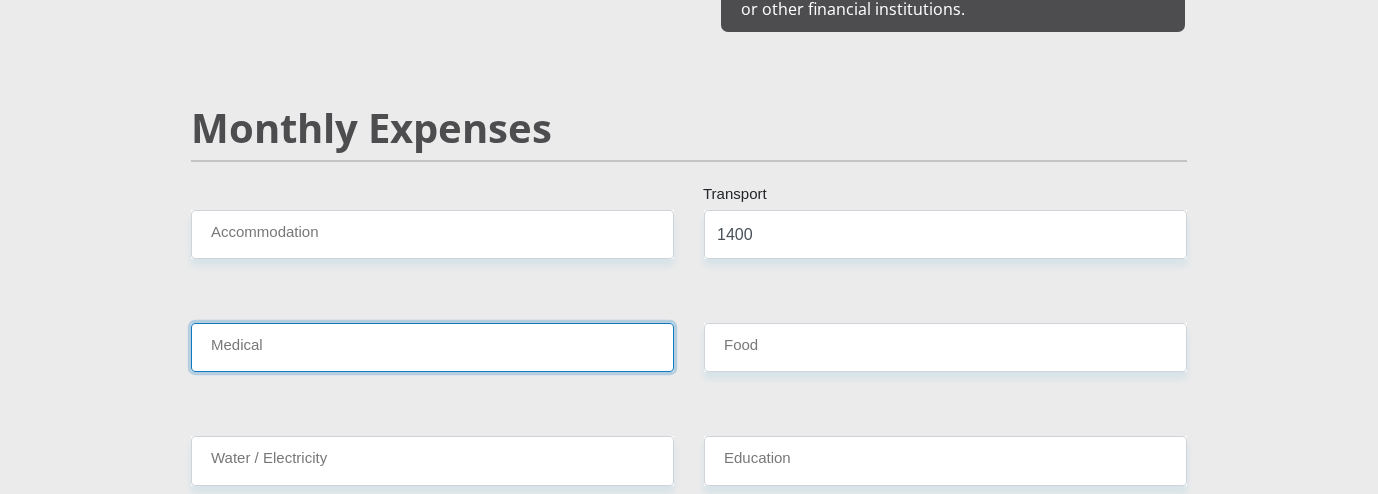 click on "Medical" at bounding box center (432, 347) 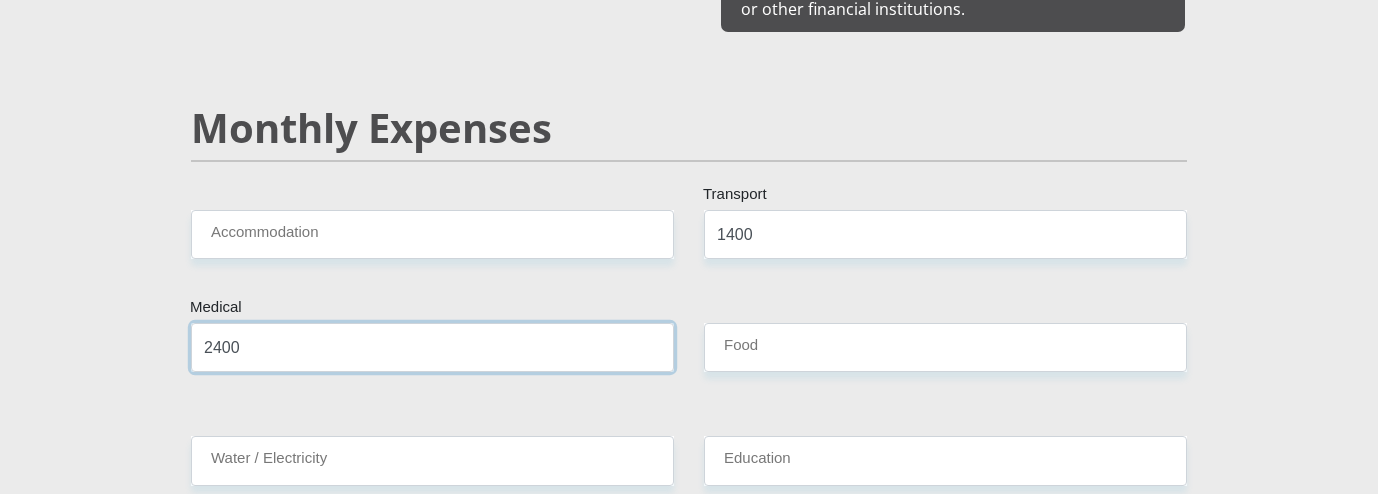 type on "2400" 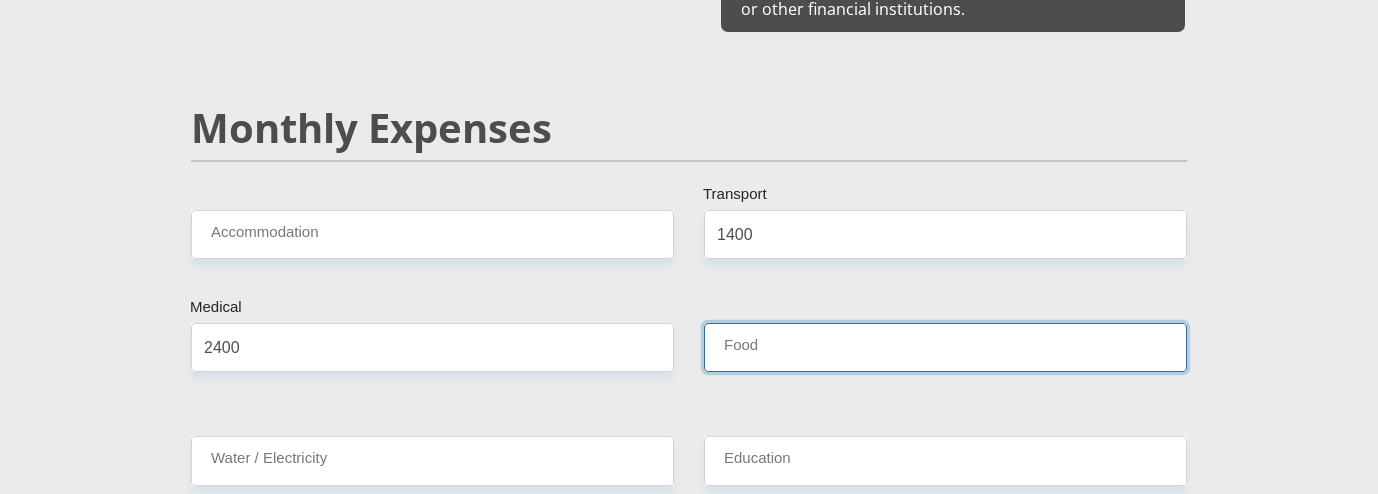 click on "Food" at bounding box center [945, 347] 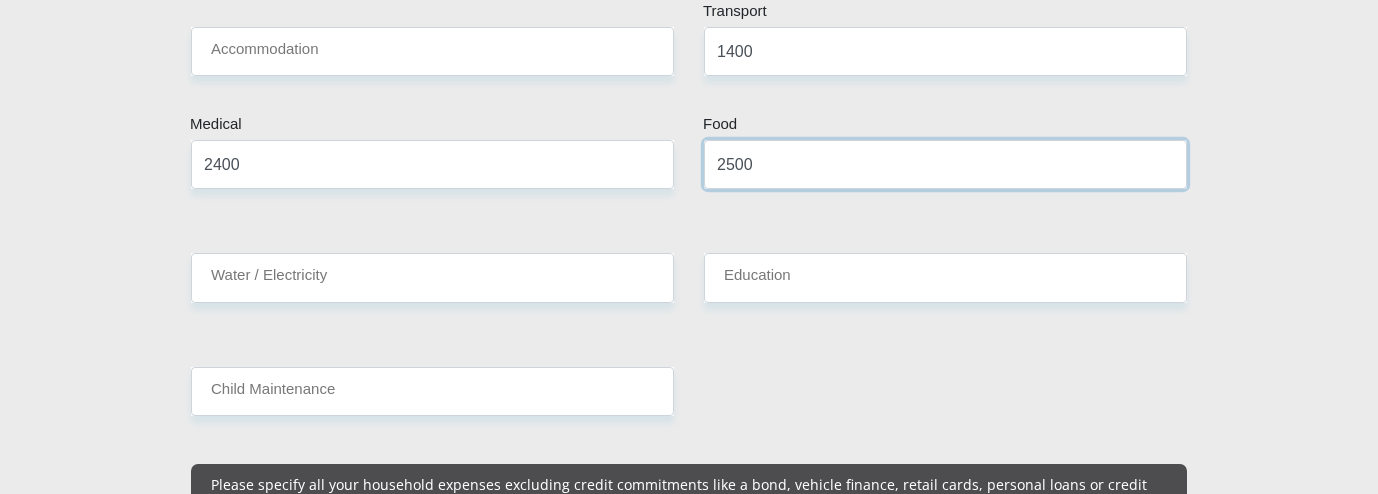 scroll, scrollTop: 2500, scrollLeft: 0, axis: vertical 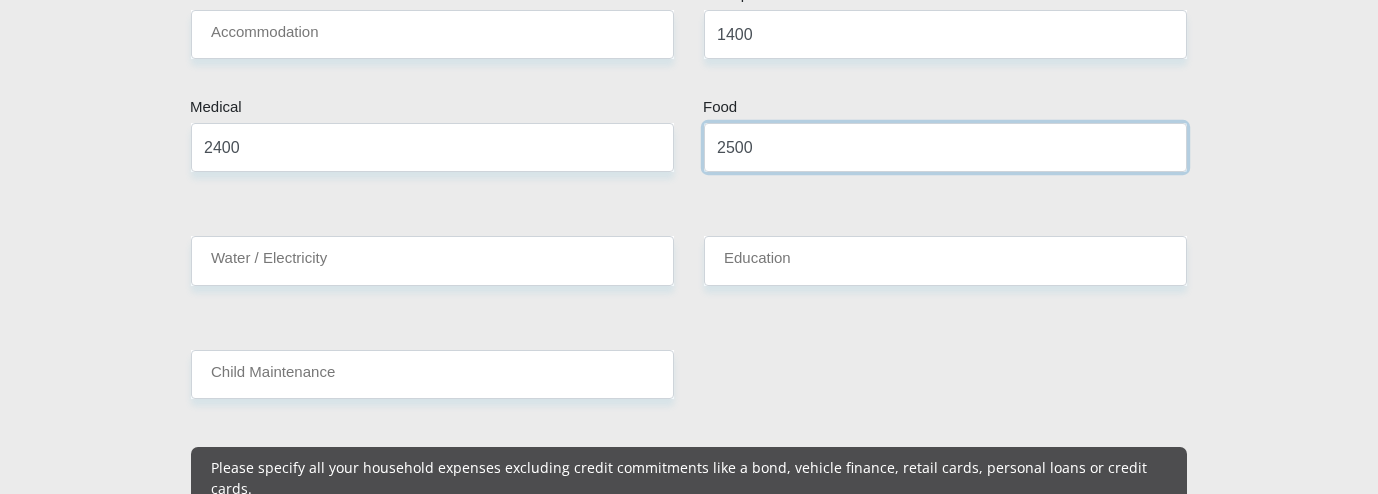 type on "2500" 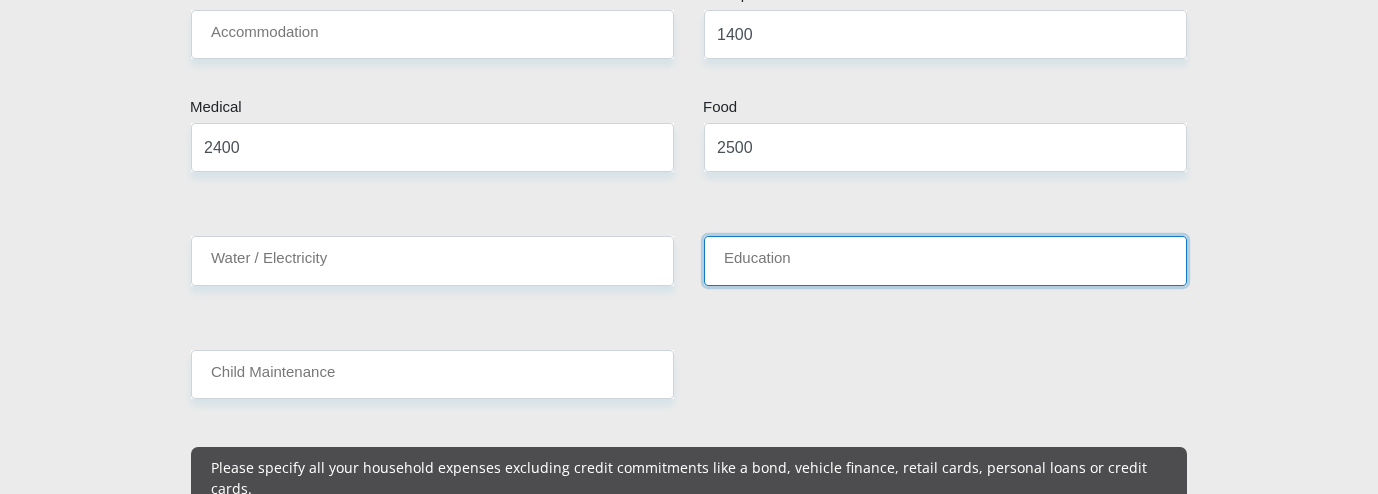 click on "Education" at bounding box center (945, 260) 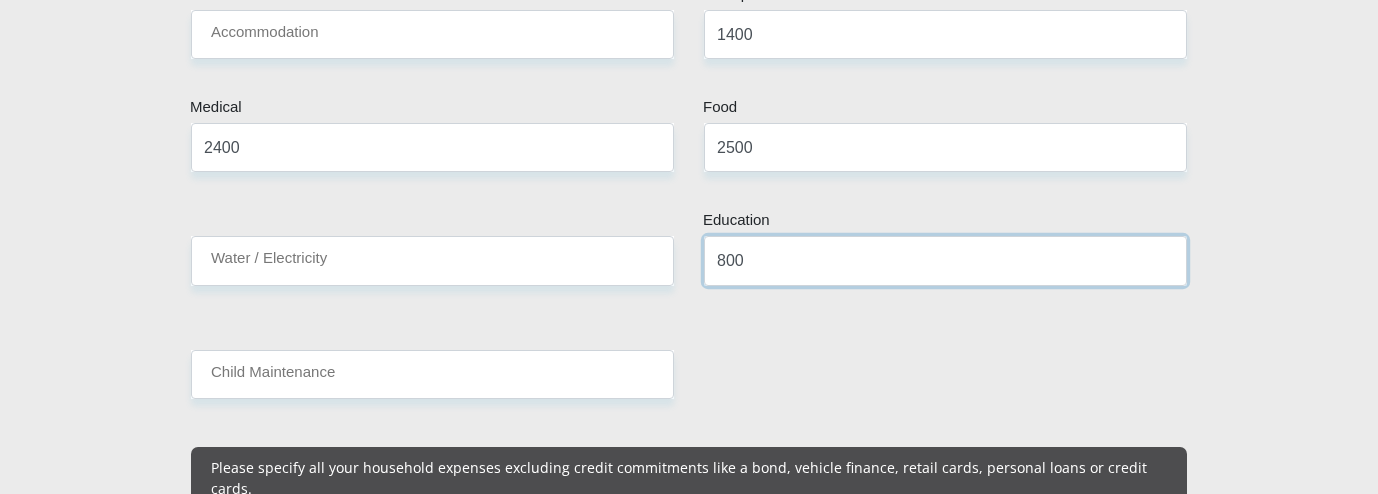 type on "800" 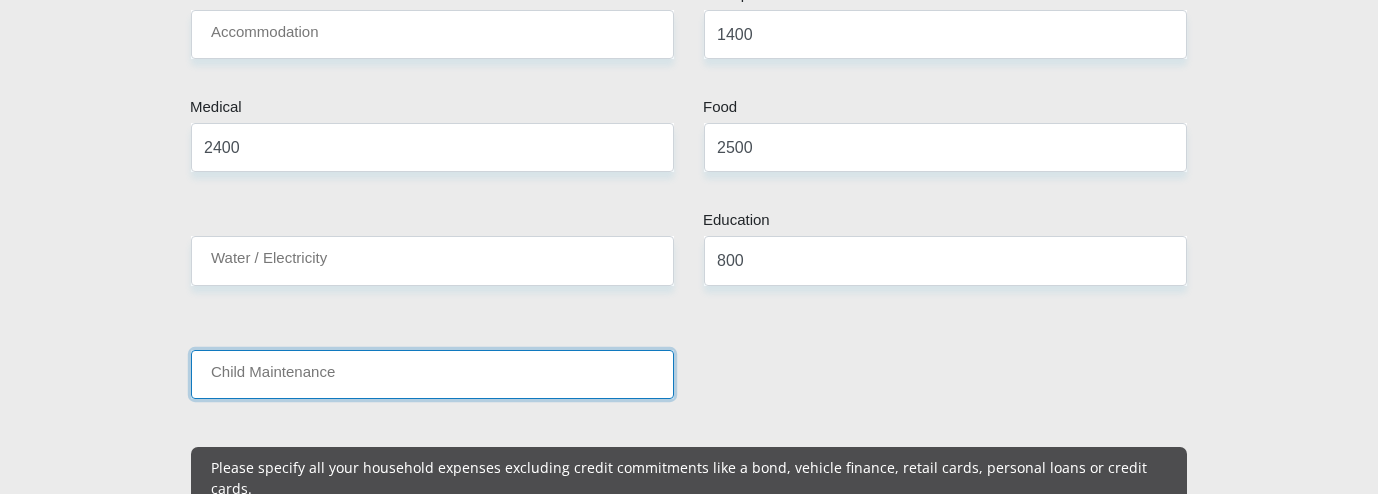 click on "Child Maintenance" at bounding box center (432, 374) 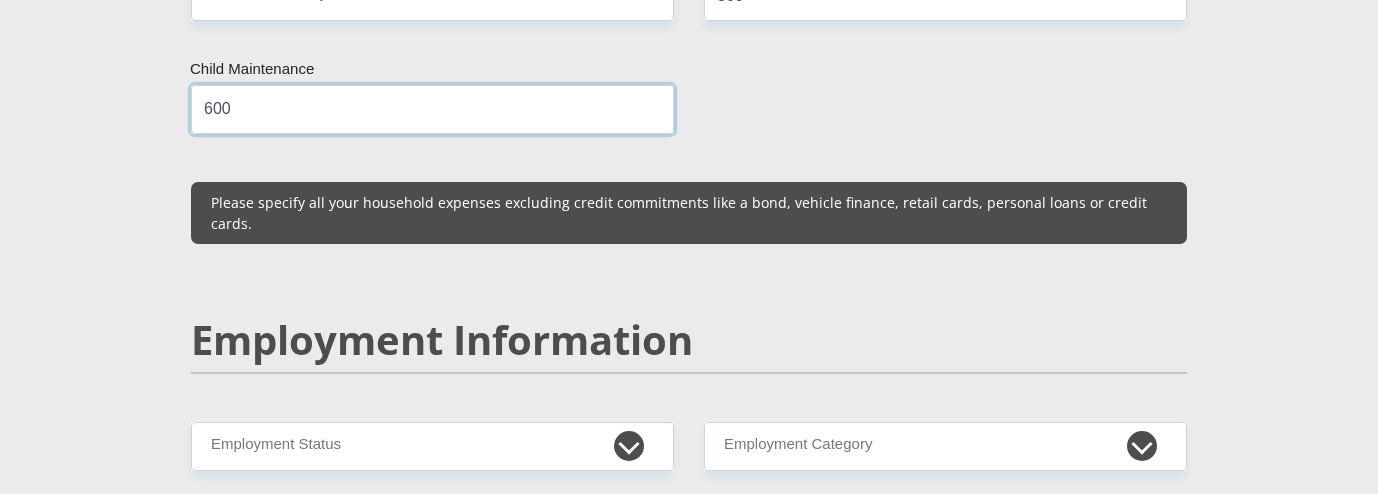 scroll, scrollTop: 2800, scrollLeft: 0, axis: vertical 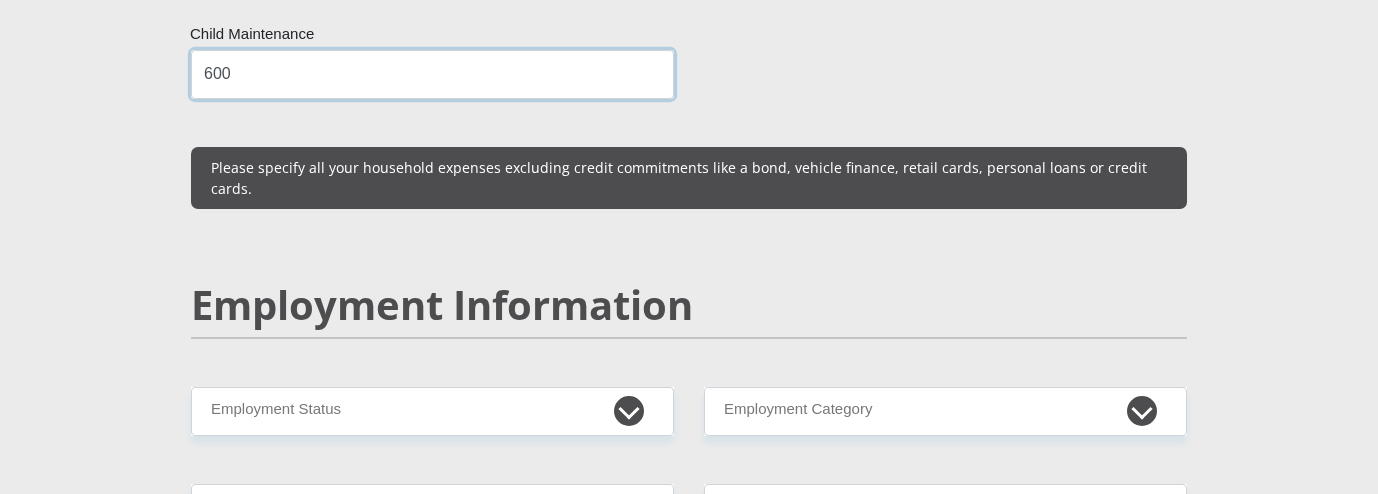 type on "600" 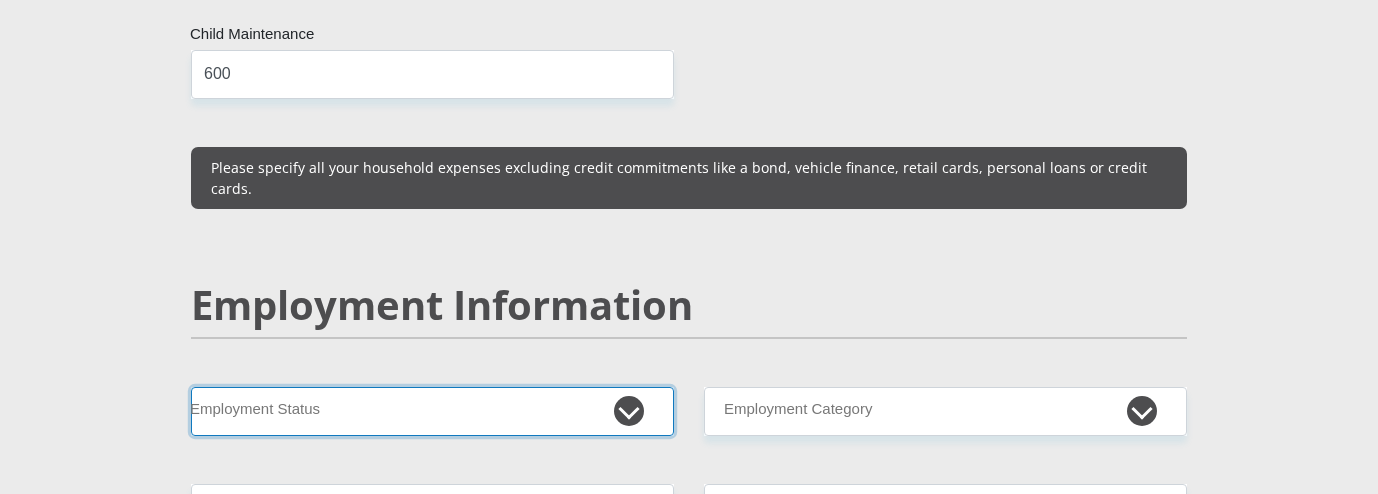 click on "Permanent/Full-time
Part-time/Casual
Contract Worker
Self-Employed
Housewife
Retired
Student
Medically Boarded
Disability
Unemployed" at bounding box center [432, 411] 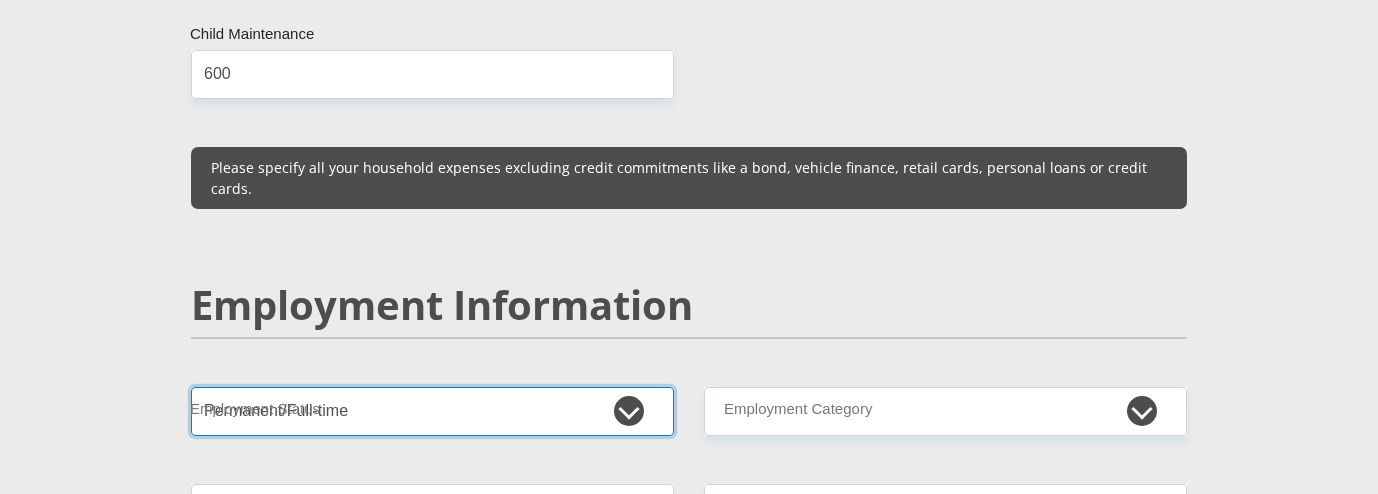 click on "Permanent/Full-time
Part-time/Casual
Contract Worker
Self-Employed
Housewife
Retired
Student
Medically Boarded
Disability
Unemployed" at bounding box center [432, 411] 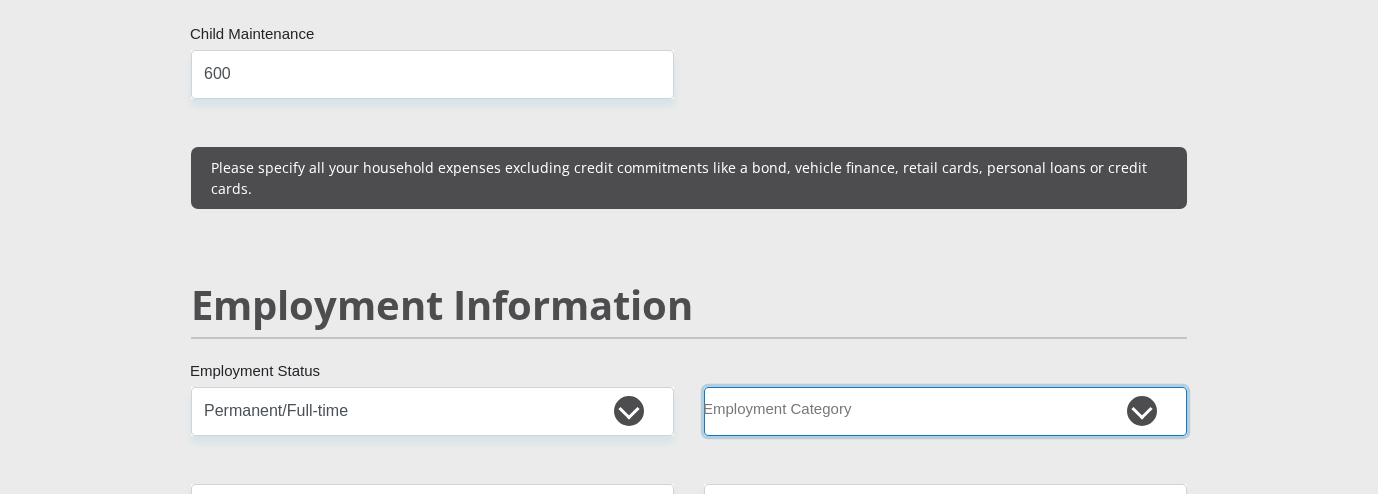 click on "AGRICULTURE
ALCOHOL & TOBACCO
CONSTRUCTION MATERIALS
METALLURGY
EQUIPMENT FOR RENEWABLE ENERGY
SPECIALIZED CONTRACTORS
CAR
GAMING (INCL. INTERNET
OTHER WHOLESALE
UNLICENSED PHARMACEUTICALS
CURRENCY EXCHANGE HOUSES
OTHER FINANCIAL INSTITUTIONS & INSURANCE
REAL ESTATE AGENTS
OIL & GAS
OTHER MATERIALS (E.G. IRON ORE)
PRECIOUS STONES & PRECIOUS METALS
POLITICAL ORGANIZATIONS
RELIGIOUS ORGANIZATIONS(NOT SECTS)
ACTI. HAVING BUSINESS DEAL WITH PUBLIC ADMINISTRATION
LAUNDROMATS" at bounding box center (945, 411) 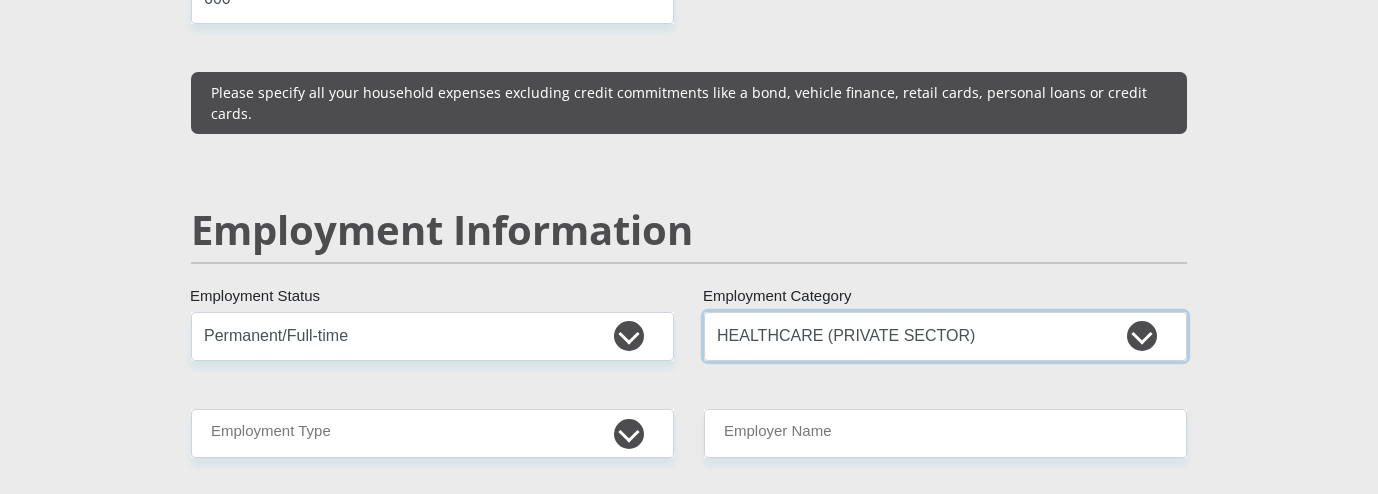 scroll, scrollTop: 3000, scrollLeft: 0, axis: vertical 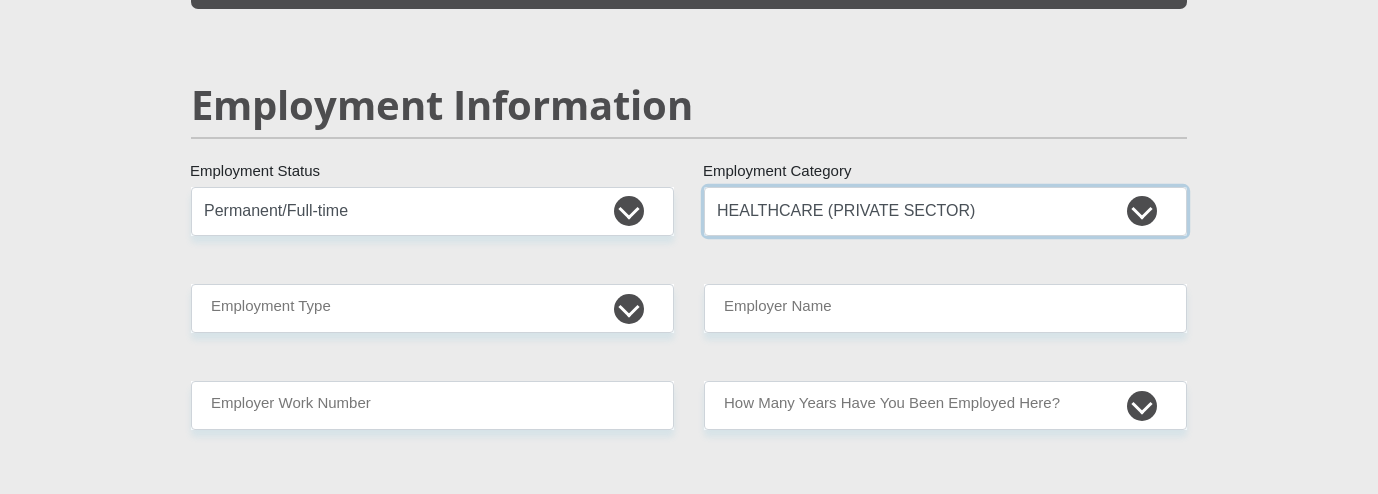 click on "AGRICULTURE
ALCOHOL & TOBACCO
CONSTRUCTION MATERIALS
METALLURGY
EQUIPMENT FOR RENEWABLE ENERGY
SPECIALIZED CONTRACTORS
CAR
GAMING (INCL. INTERNET
OTHER WHOLESALE
UNLICENSED PHARMACEUTICALS
CURRENCY EXCHANGE HOUSES
OTHER FINANCIAL INSTITUTIONS & INSURANCE
REAL ESTATE AGENTS
OIL & GAS
OTHER MATERIALS (E.G. IRON ORE)
PRECIOUS STONES & PRECIOUS METALS
POLITICAL ORGANIZATIONS
RELIGIOUS ORGANIZATIONS(NOT SECTS)
ACTI. HAVING BUSINESS DEAL WITH PUBLIC ADMINISTRATION
LAUNDROMATS" at bounding box center [945, 211] 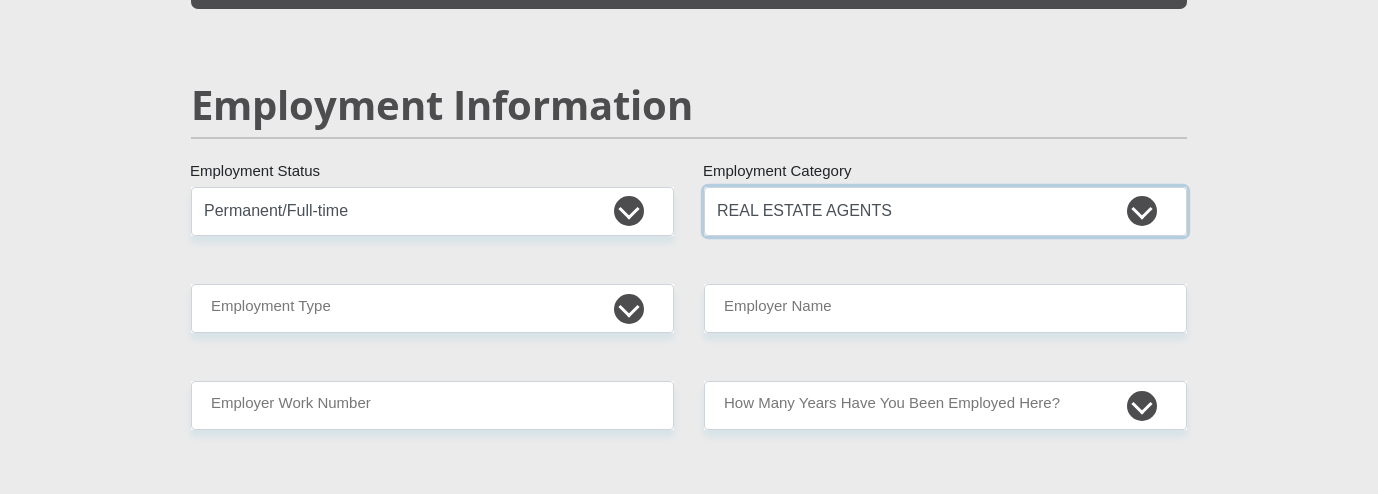 click on "AGRICULTURE
ALCOHOL & TOBACCO
CONSTRUCTION MATERIALS
METALLURGY
EQUIPMENT FOR RENEWABLE ENERGY
SPECIALIZED CONTRACTORS
CAR
GAMING (INCL. INTERNET
OTHER WHOLESALE
UNLICENSED PHARMACEUTICALS
CURRENCY EXCHANGE HOUSES
OTHER FINANCIAL INSTITUTIONS & INSURANCE
REAL ESTATE AGENTS
OIL & GAS
OTHER MATERIALS (E.G. IRON ORE)
PRECIOUS STONES & PRECIOUS METALS
POLITICAL ORGANIZATIONS
RELIGIOUS ORGANIZATIONS(NOT SECTS)
ACTI. HAVING BUSINESS DEAL WITH PUBLIC ADMINISTRATION
LAUNDROMATS" at bounding box center (945, 211) 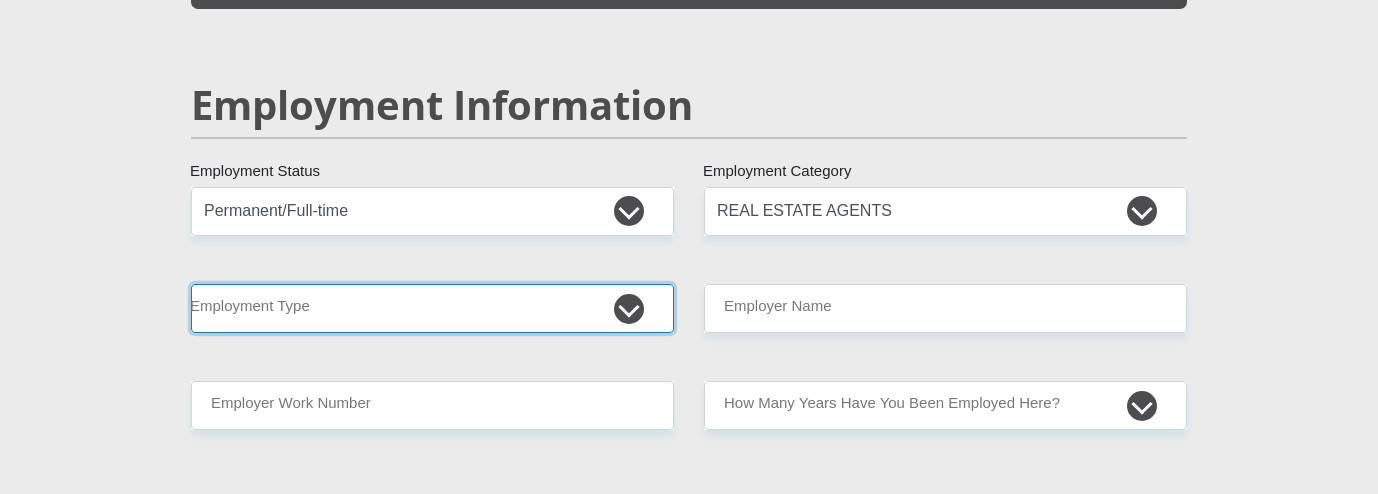 click on "College/Lecturer
Craft Seller
Creative
Driver
Executive
Farmer
Forces - Non Commissioned
Forces - Officer
Hawker
Housewife
Labourer
Licenced Professional
Manager
Miner
Non Licenced Professional
Office Staff/Clerk
Outside Worker
Pensioner
Permanent Teacher
Production/Manufacturing
Sales
Self-Employed
Semi-Professional Worker
Service Industry  Social Worker  Student" at bounding box center (432, 308) 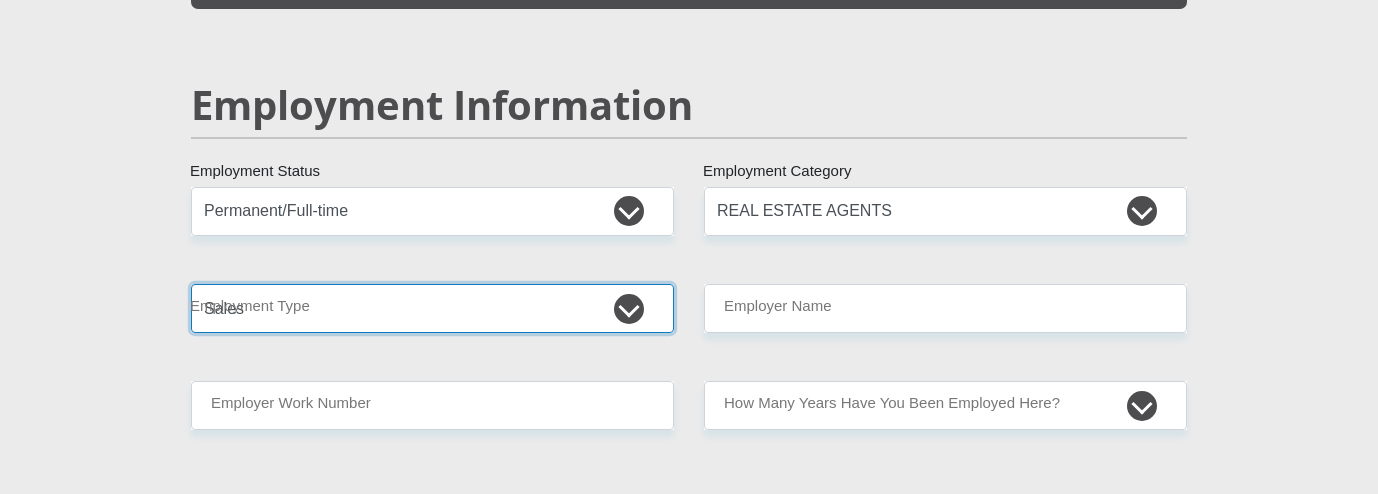 click on "College/Lecturer
Craft Seller
Creative
Driver
Executive
Farmer
Forces - Non Commissioned
Forces - Officer
Hawker
Housewife
Labourer
Licenced Professional
Manager
Miner
Non Licenced Professional
Office Staff/Clerk
Outside Worker
Pensioner
Permanent Teacher
Production/Manufacturing
Sales
Self-Employed
Semi-Professional Worker
Service Industry  Social Worker  Student" at bounding box center (432, 308) 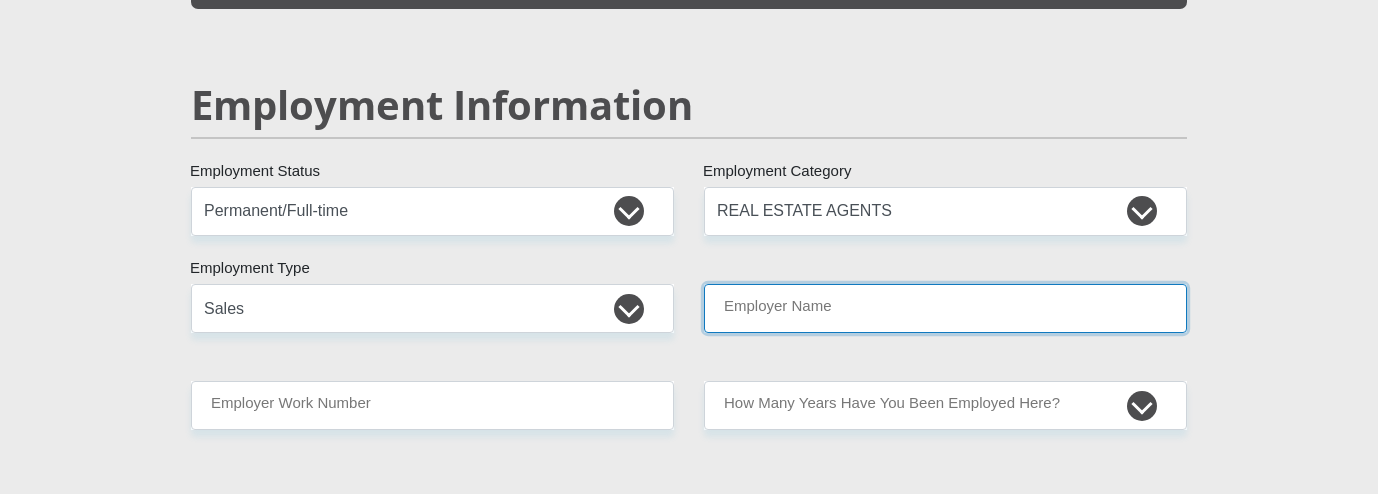click on "Employer Name" at bounding box center (945, 308) 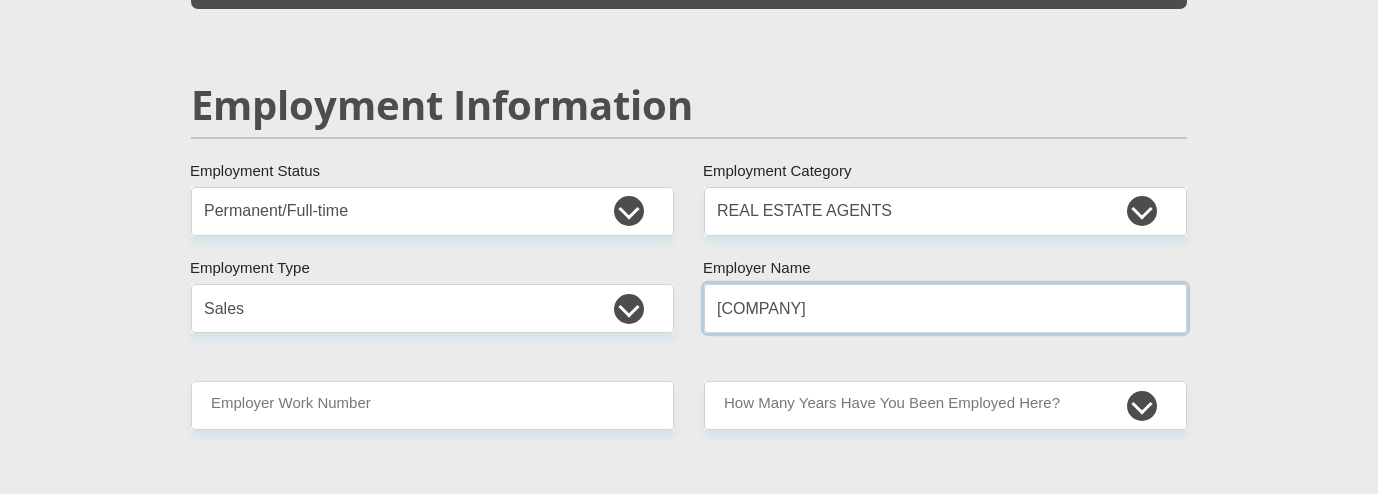 click on "[COMPANY]" at bounding box center [945, 308] 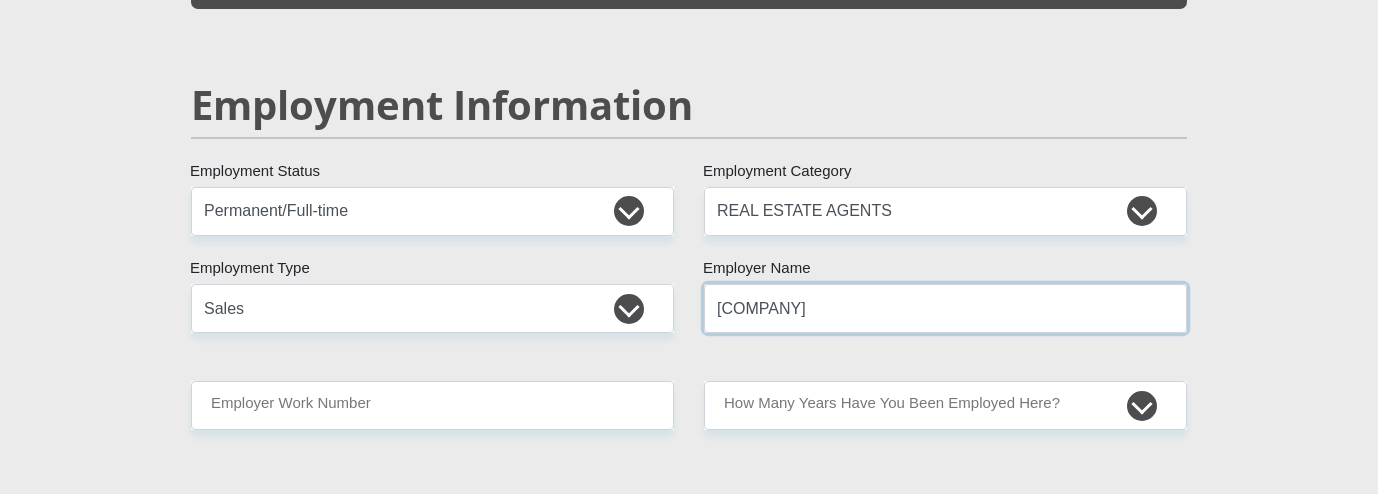 drag, startPoint x: 954, startPoint y: 287, endPoint x: 719, endPoint y: 287, distance: 235 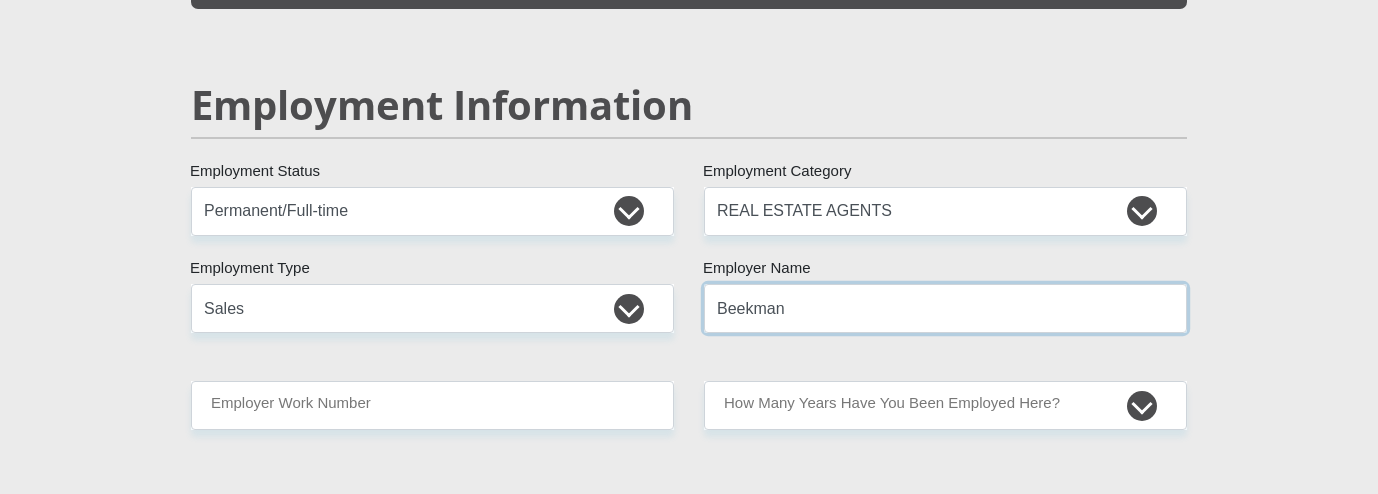 type on "Beekman" 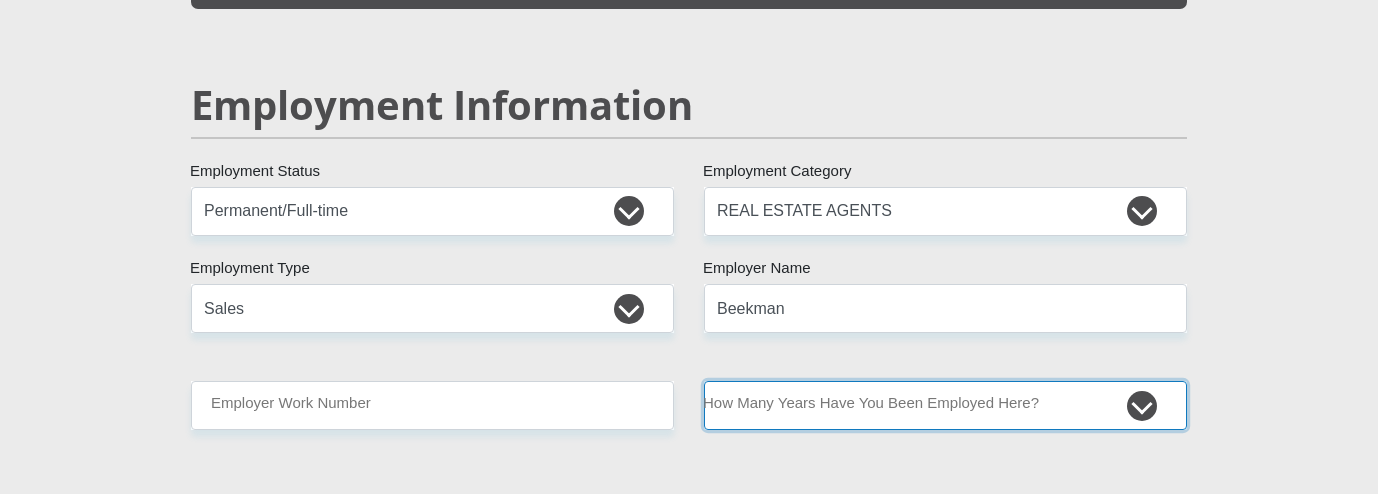 click on "less than 1 year
1-3 years
3-5 years
5+ years" at bounding box center (945, 405) 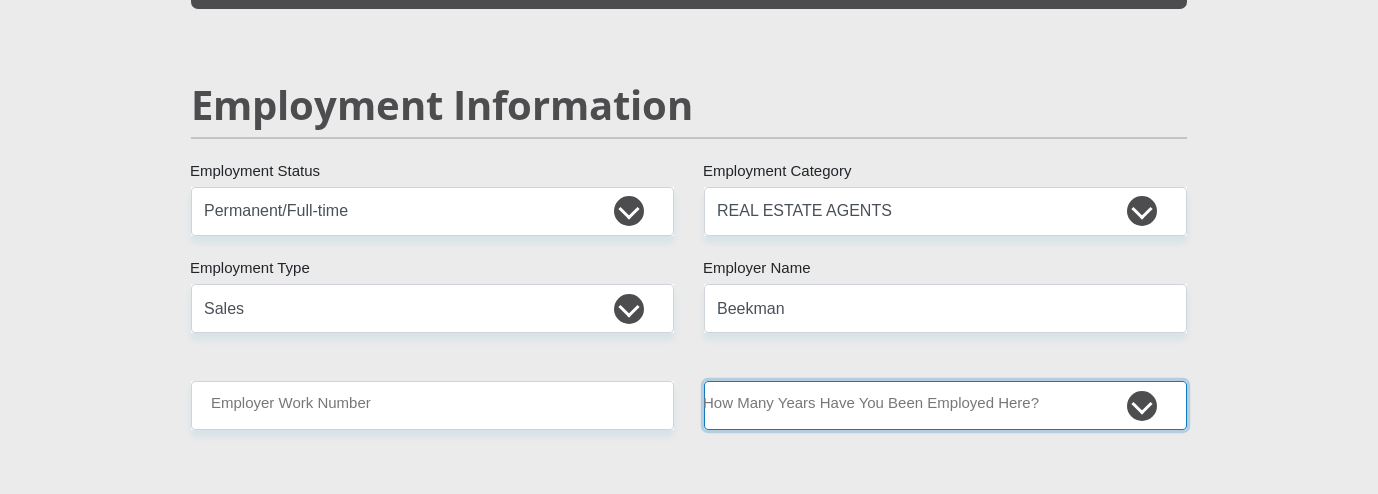 select on "48" 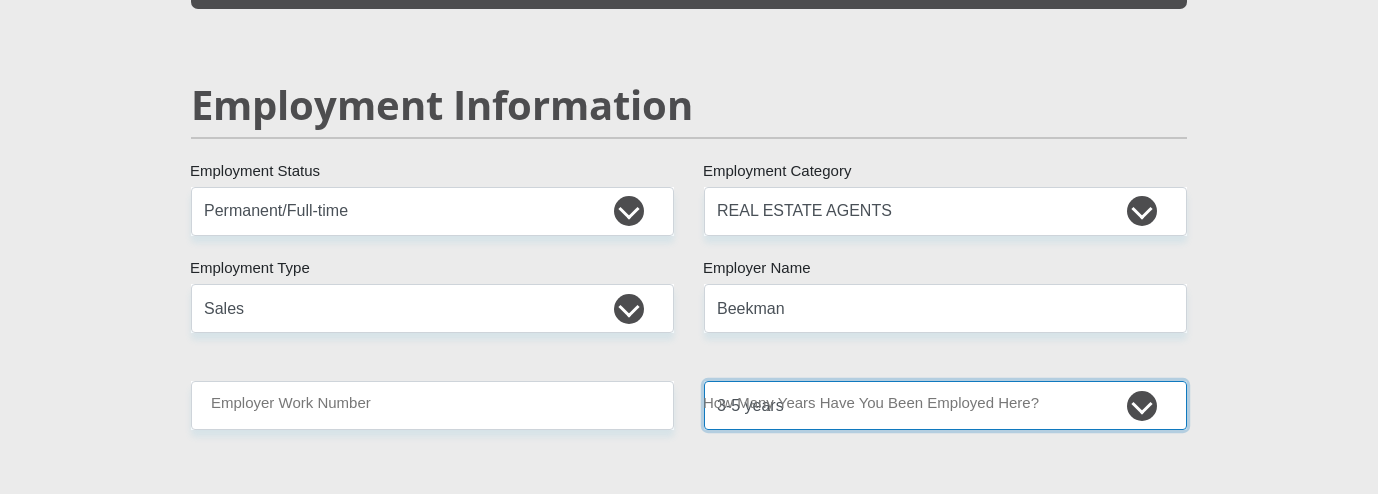 click on "less than 1 year
1-3 years
3-5 years
5+ years" at bounding box center (945, 405) 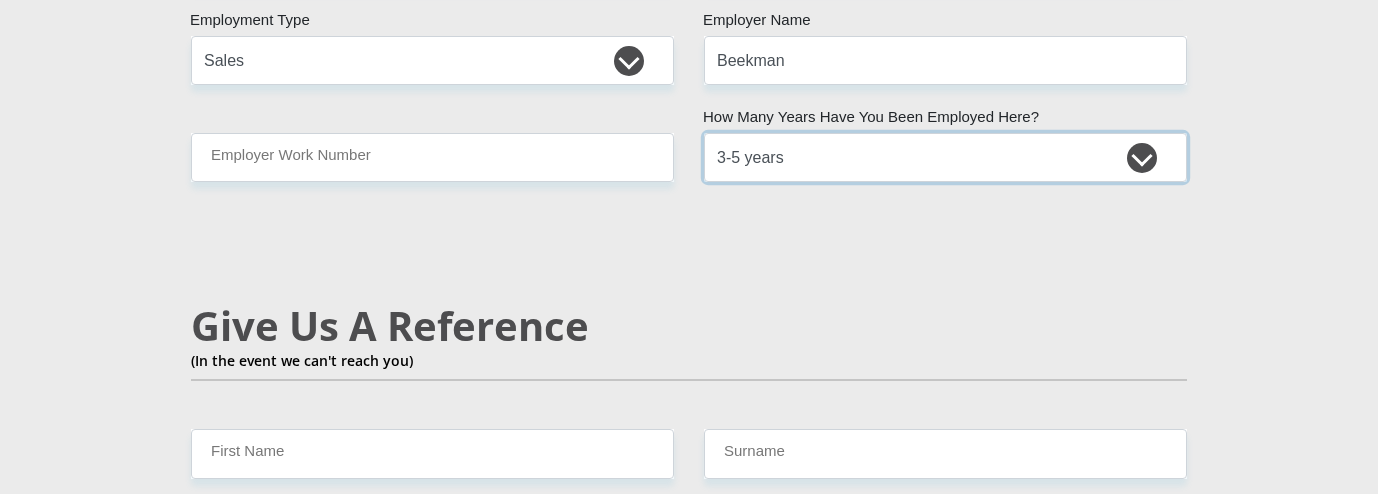 scroll, scrollTop: 3400, scrollLeft: 0, axis: vertical 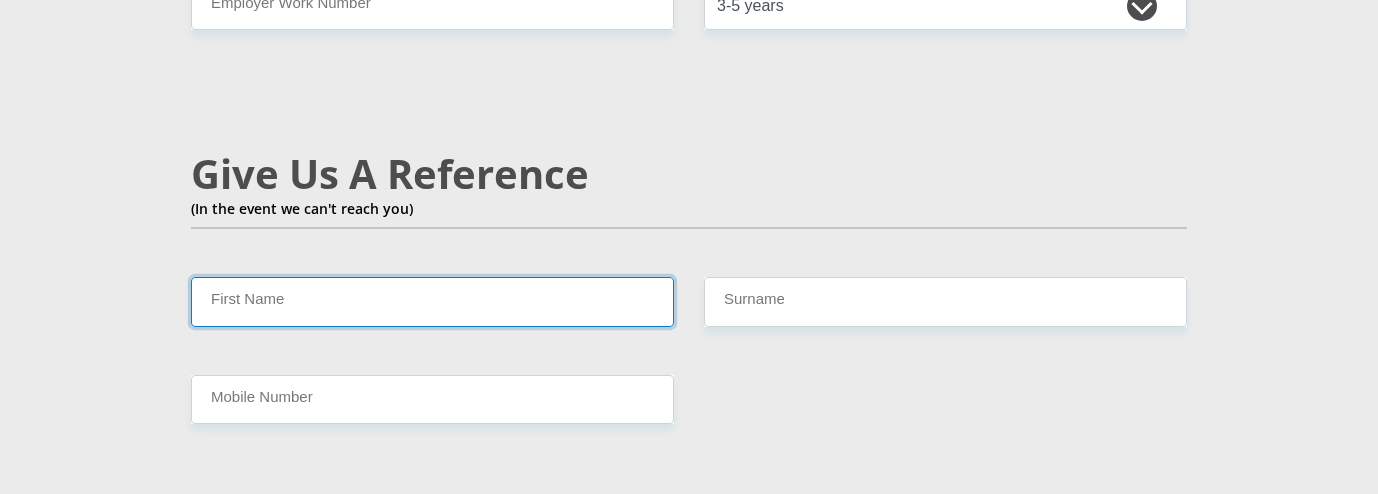 click on "First Name" at bounding box center (432, 301) 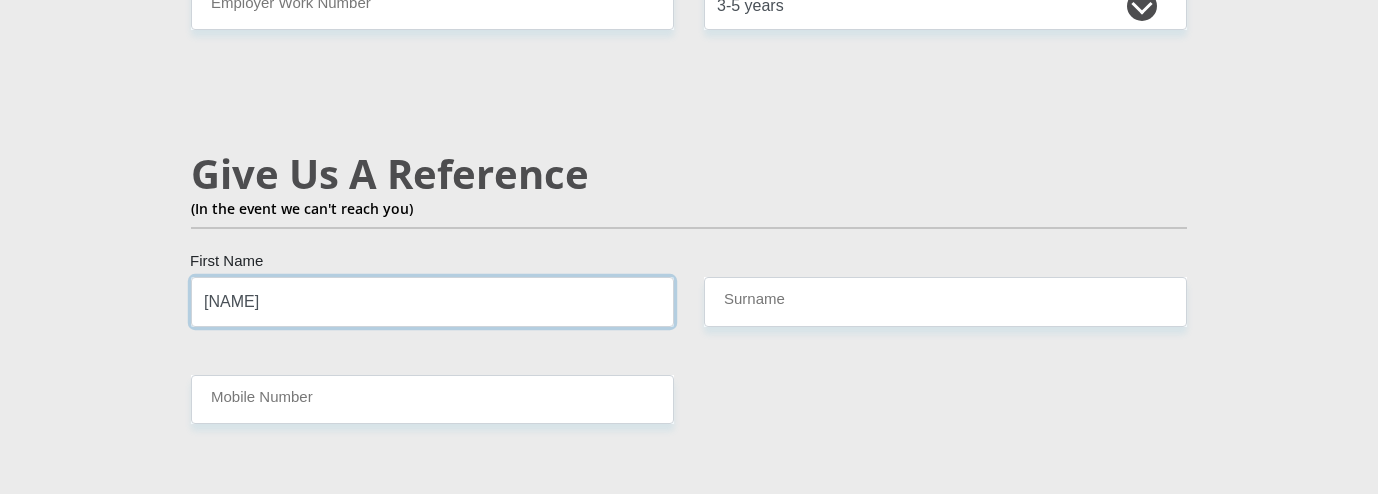 type on "[NAME]" 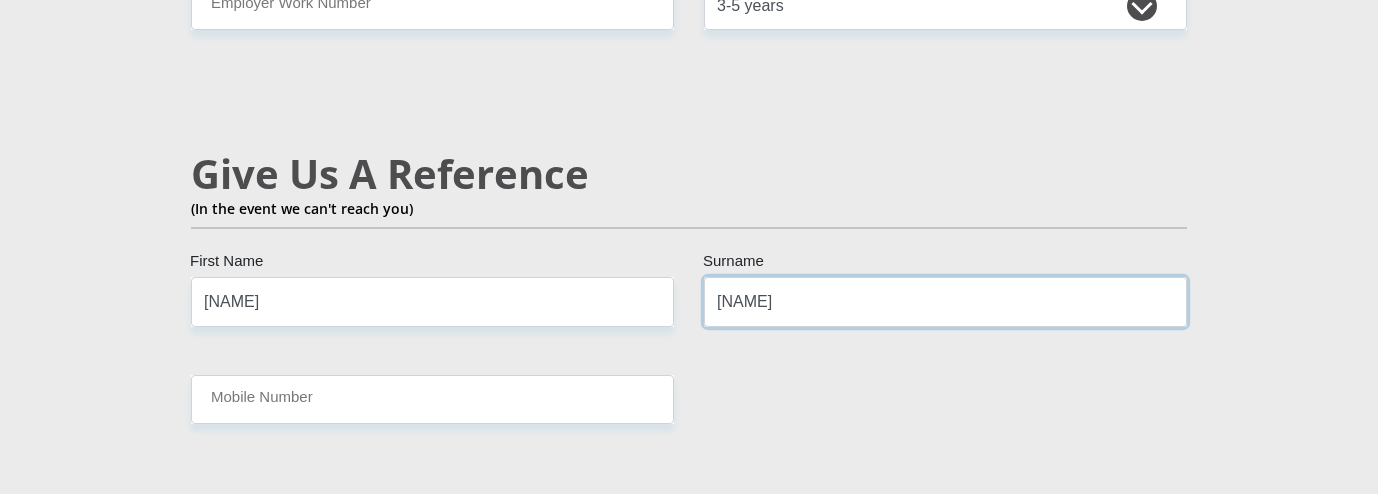 type on "[NAME]" 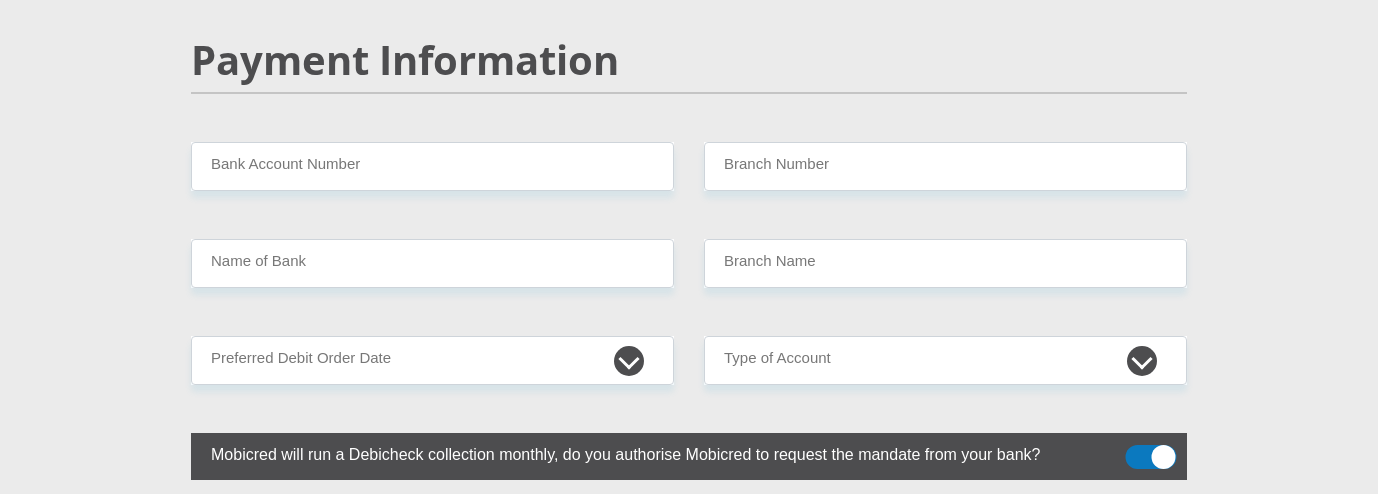 scroll, scrollTop: 3900, scrollLeft: 0, axis: vertical 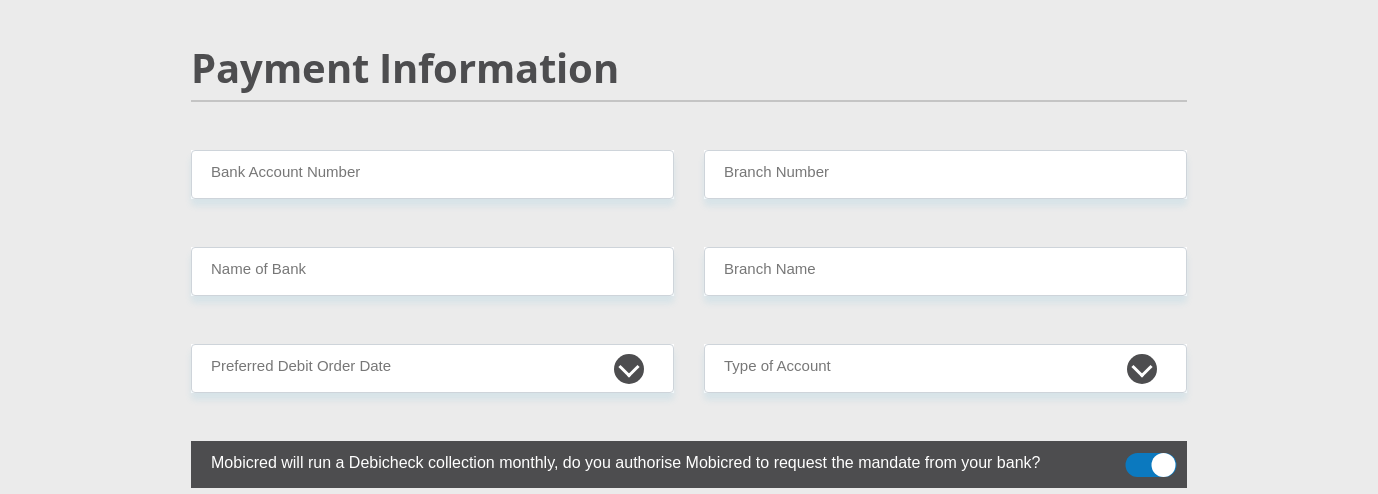 type on "[PHONE]" 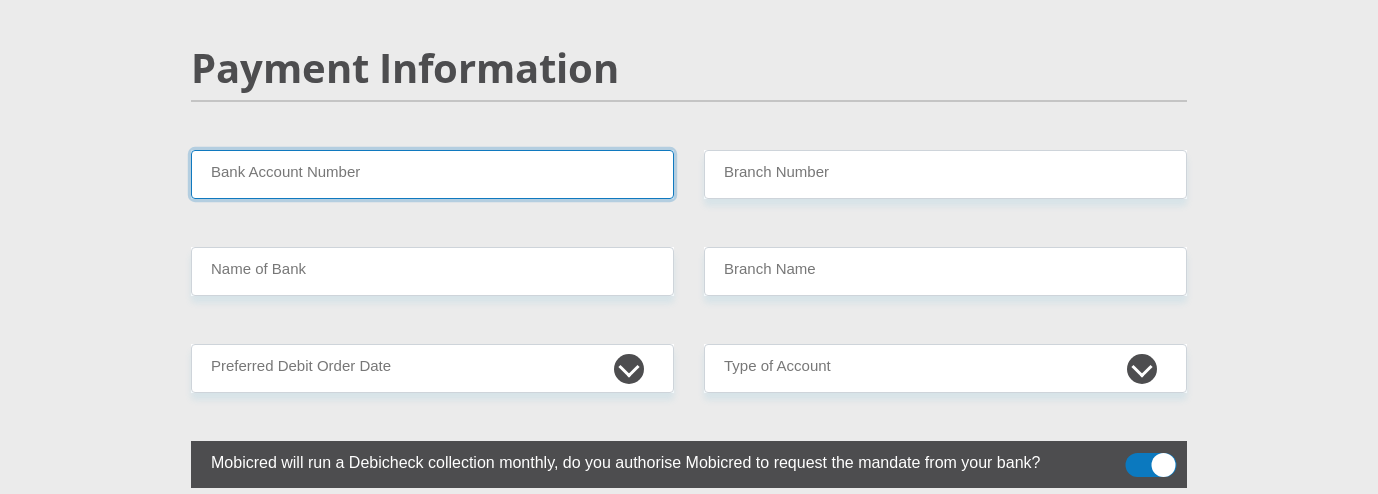 click on "Bank Account Number" at bounding box center (432, 174) 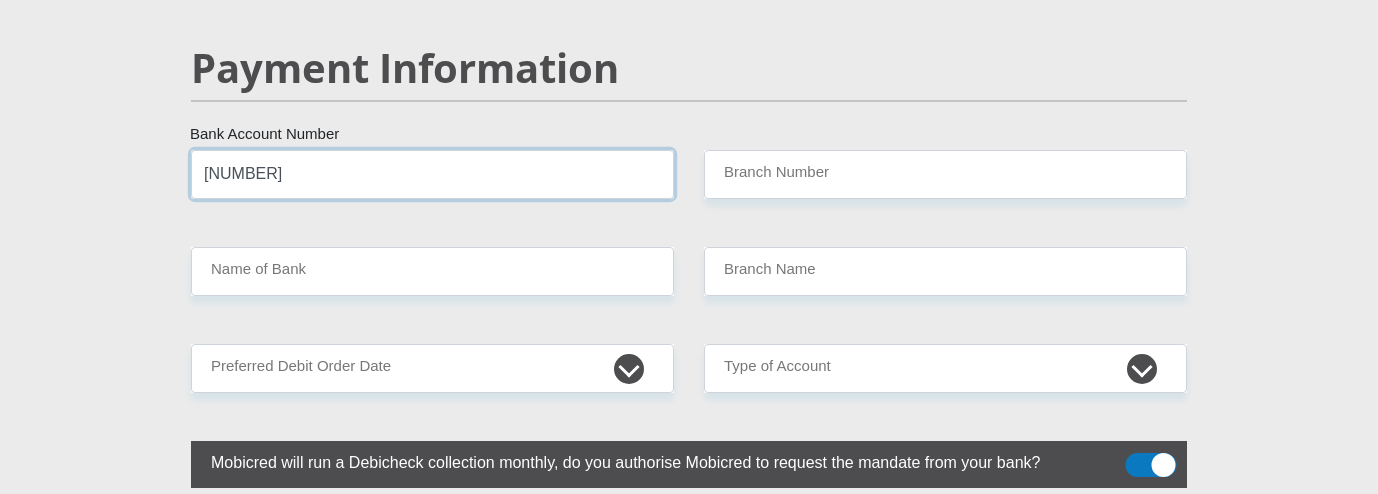 type on "[NUMBER]" 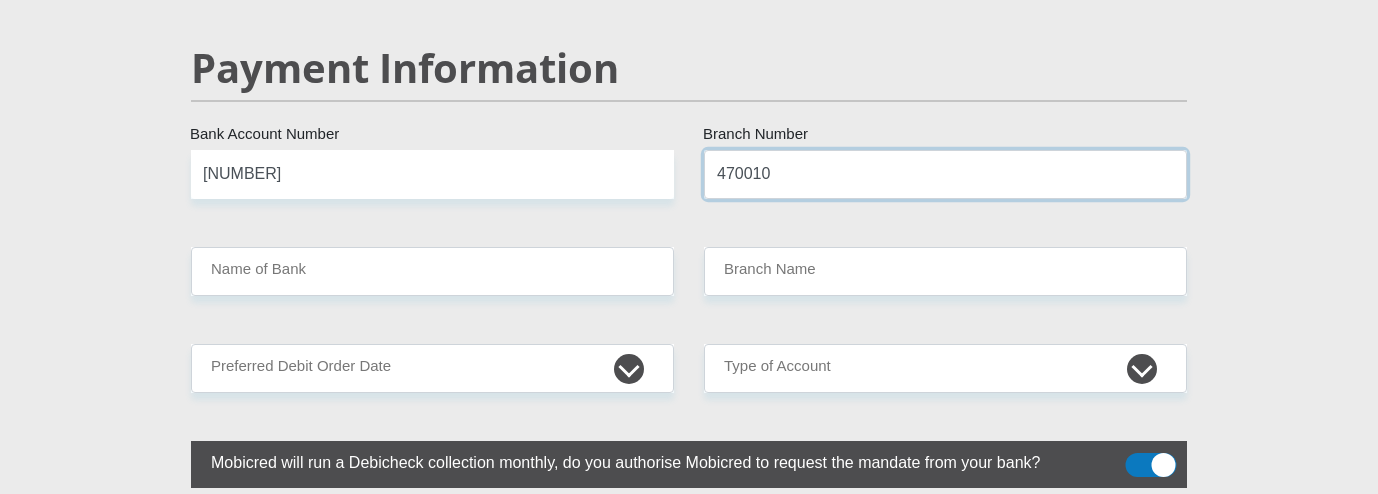 type on "470010" 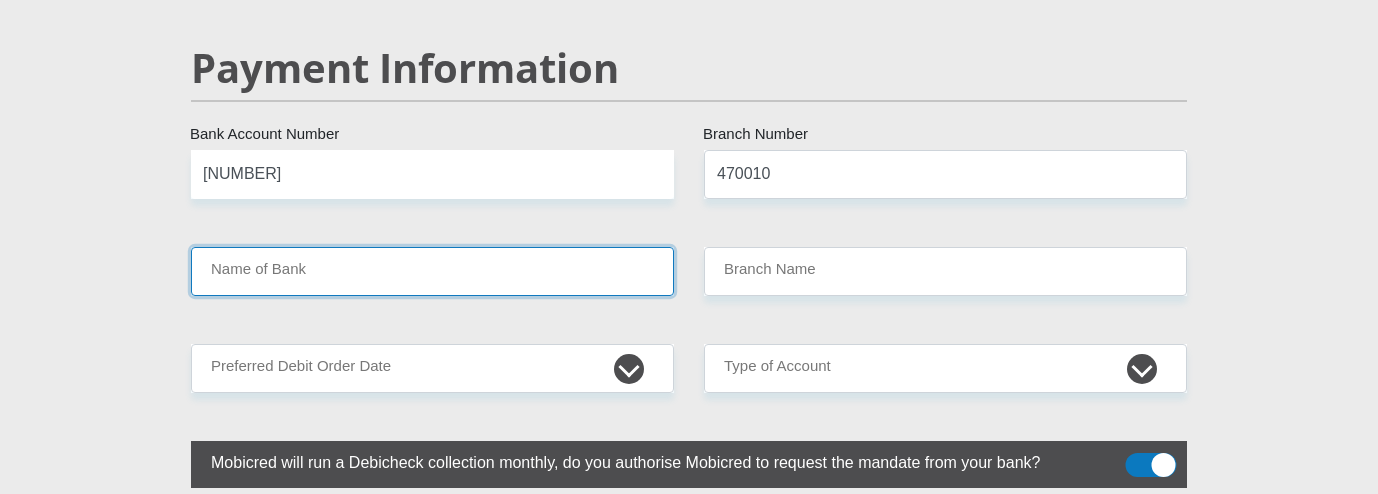 type on "CAPITEC BANK LIMITED" 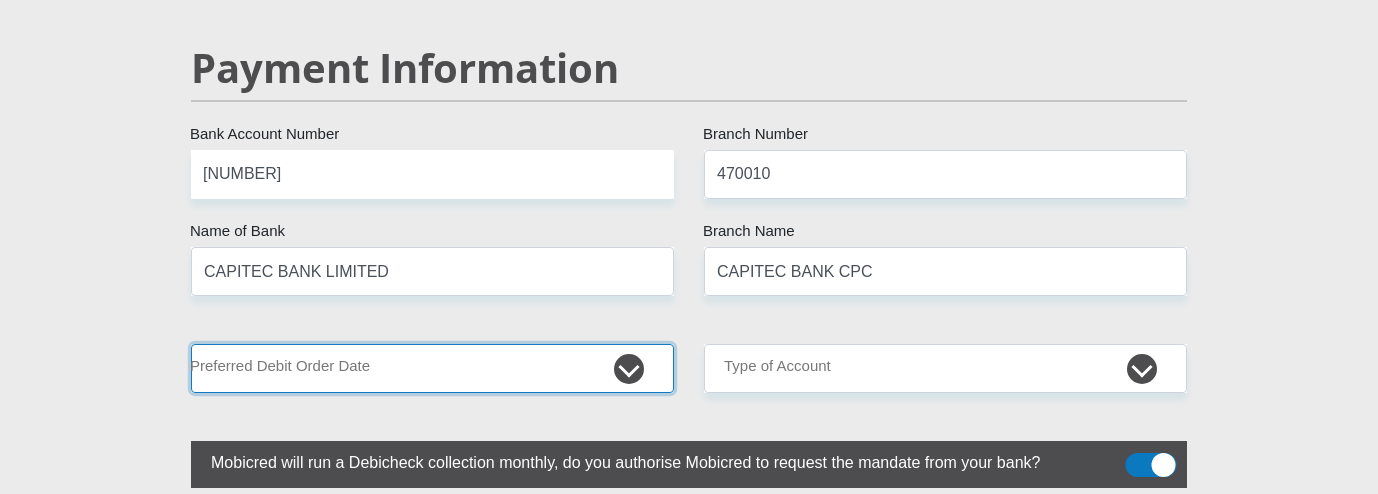click on "1st
2nd
3rd
4th
5th
7th
18th
19th
20th
21st
22nd
23rd
24th
25th
26th
27th
28th
29th
30th" at bounding box center (432, 368) 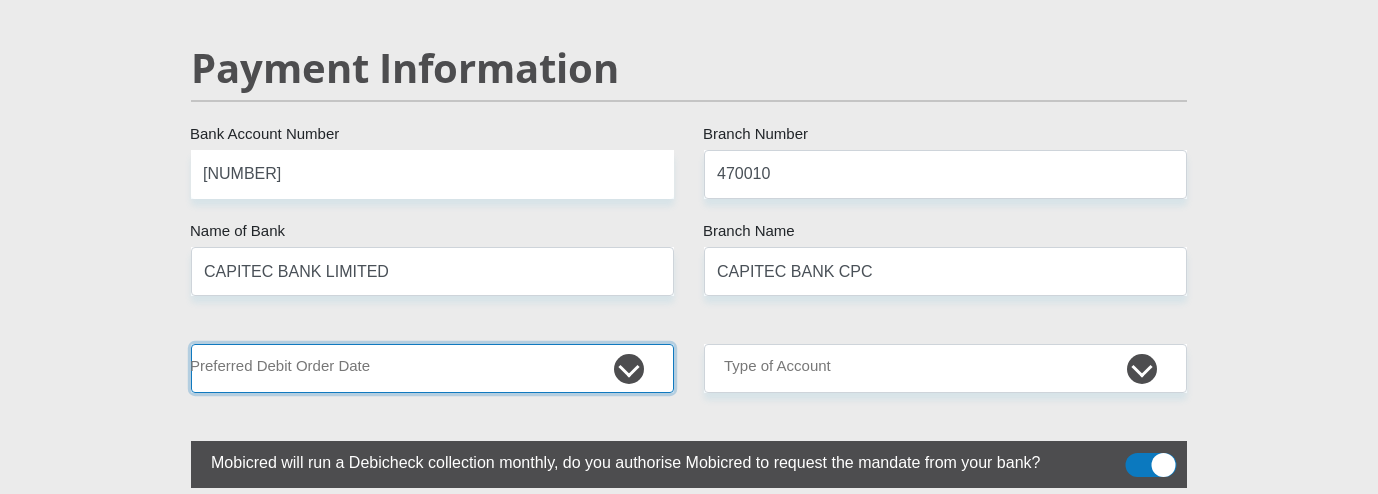 select on "25" 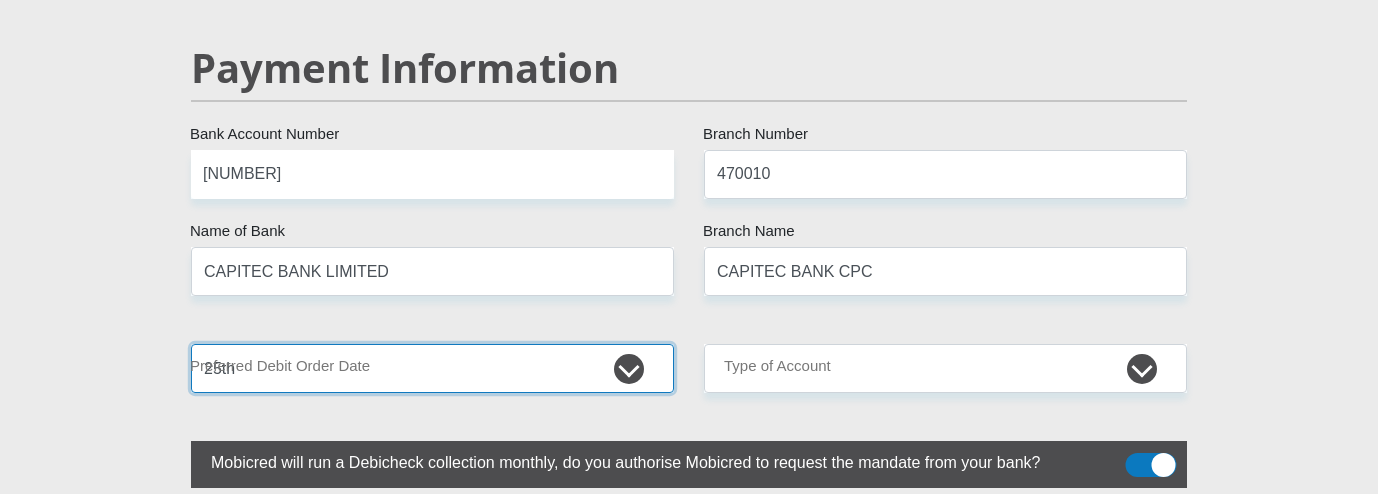 click on "1st
2nd
3rd
4th
5th
7th
18th
19th
20th
21st
22nd
23rd
24th
25th
26th
27th
28th
29th
30th" at bounding box center [432, 368] 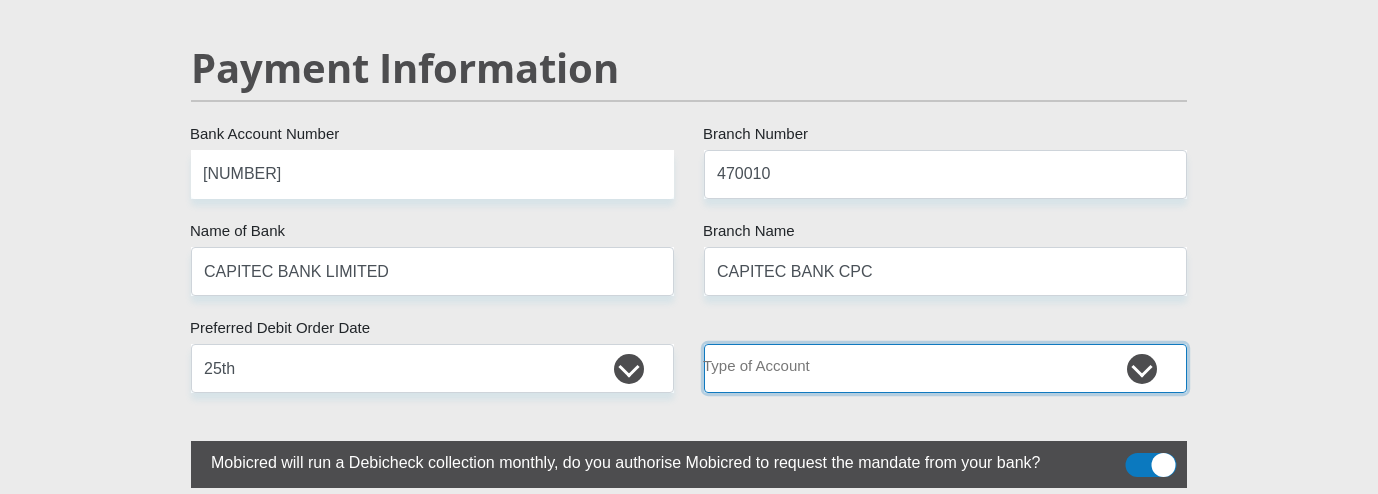 click on "Cheque
Savings" at bounding box center [945, 368] 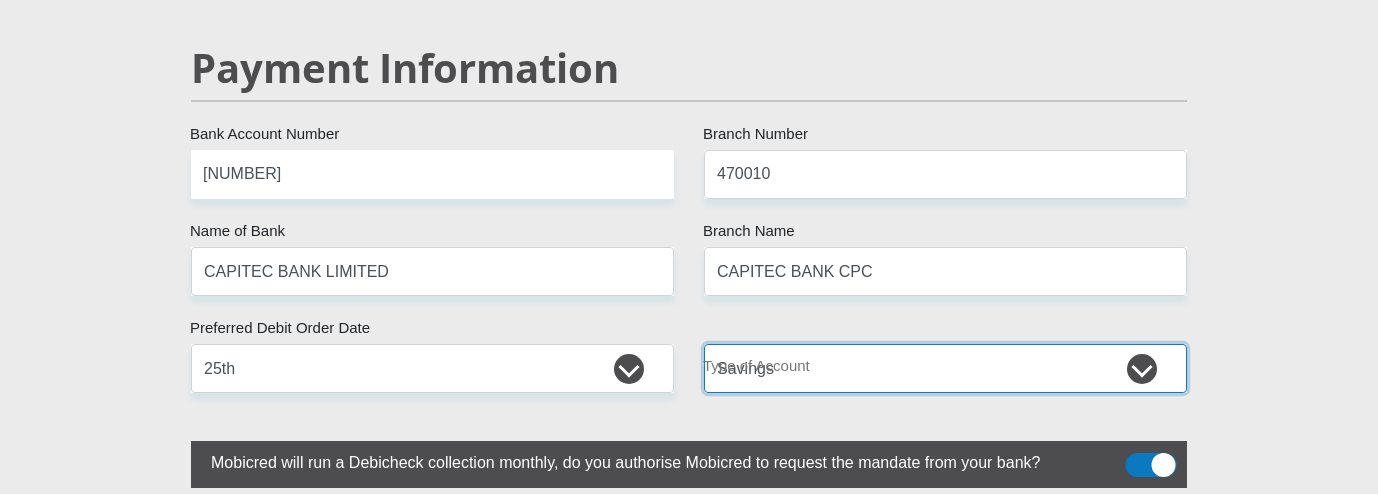 click on "Cheque
Savings" at bounding box center [945, 368] 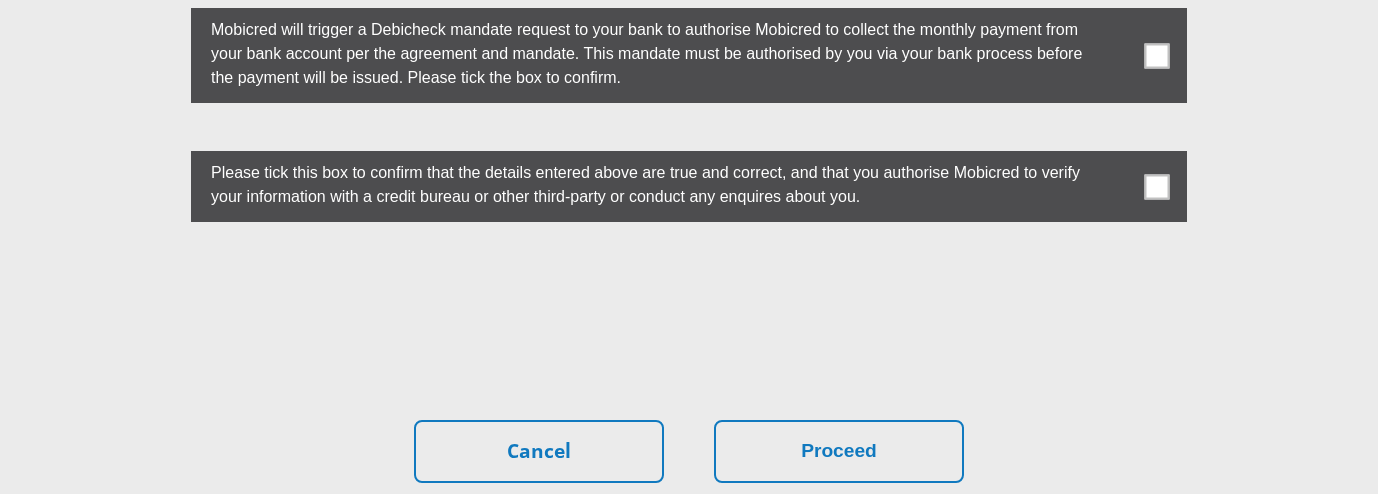scroll, scrollTop: 5700, scrollLeft: 0, axis: vertical 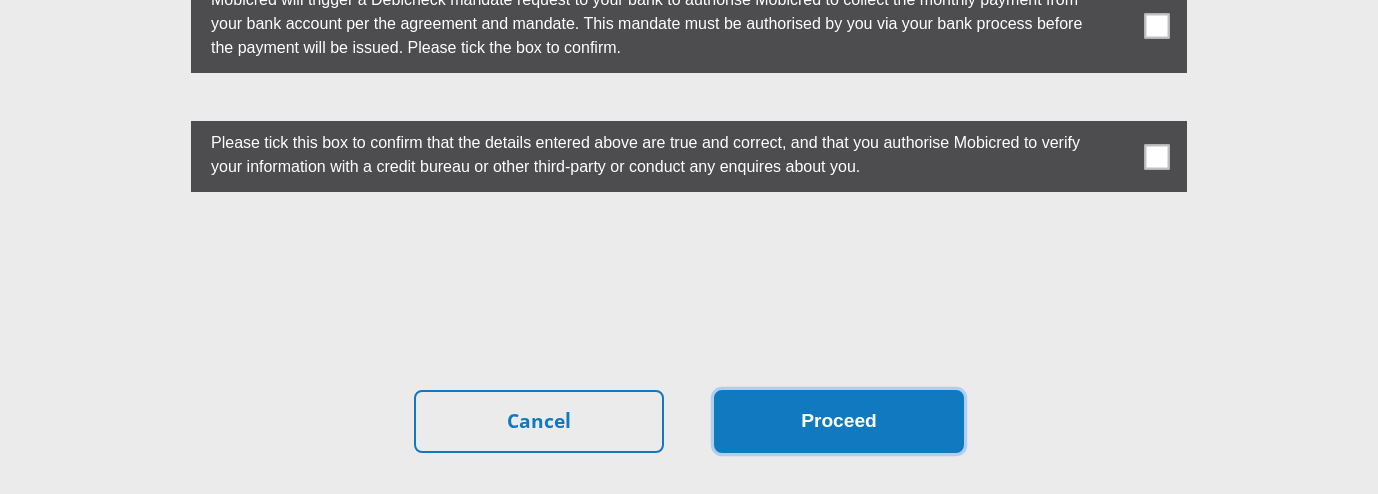 click on "Proceed" at bounding box center (839, 421) 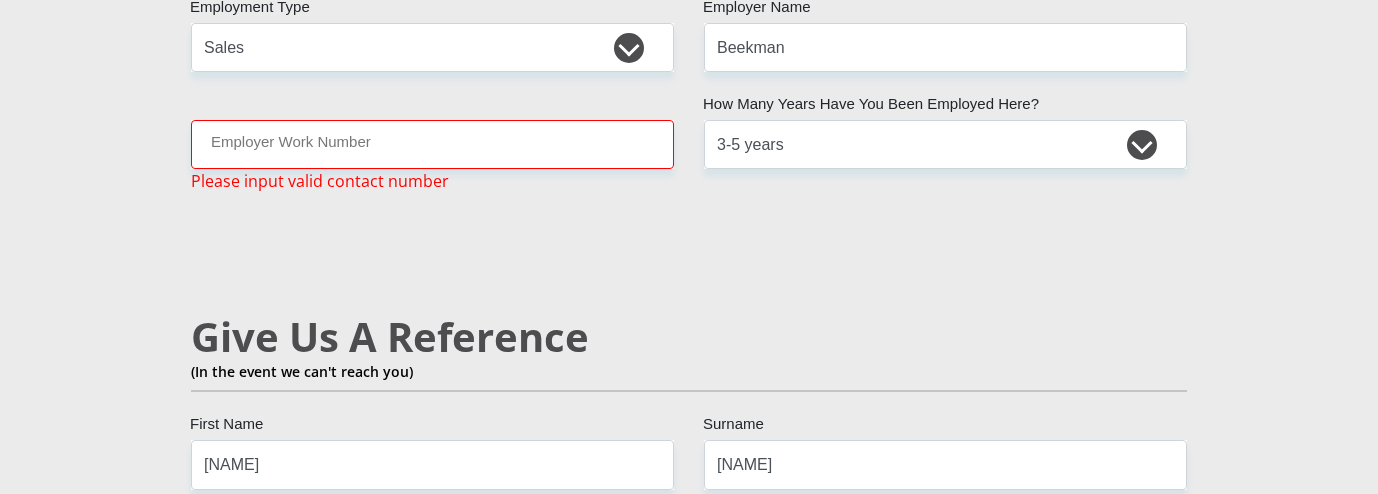 scroll, scrollTop: 3038, scrollLeft: 0, axis: vertical 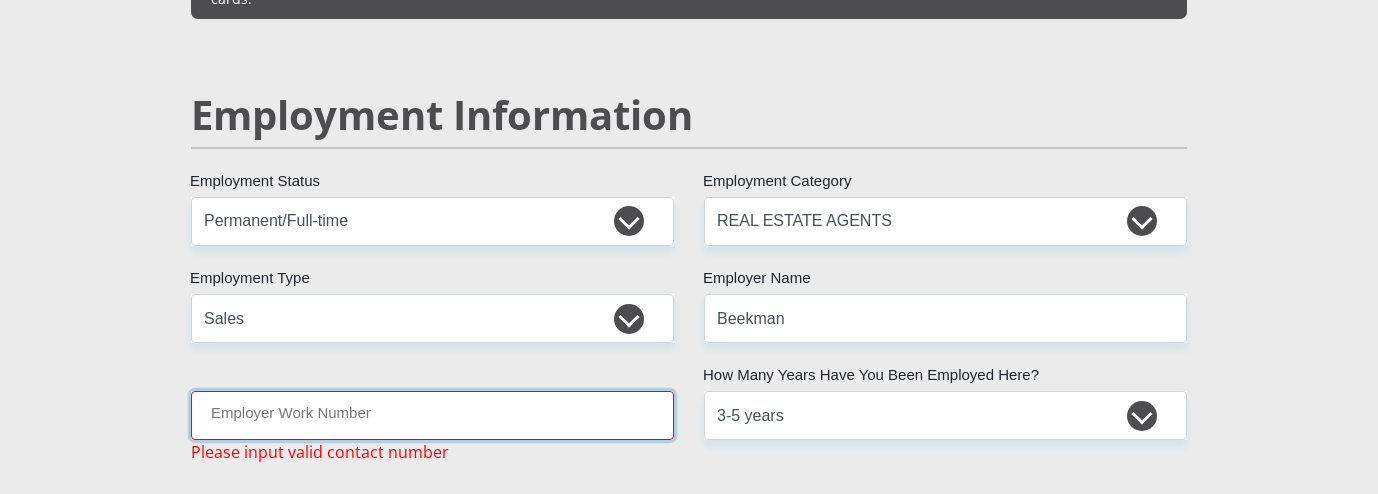 click on "Employer Work Number" at bounding box center [432, 415] 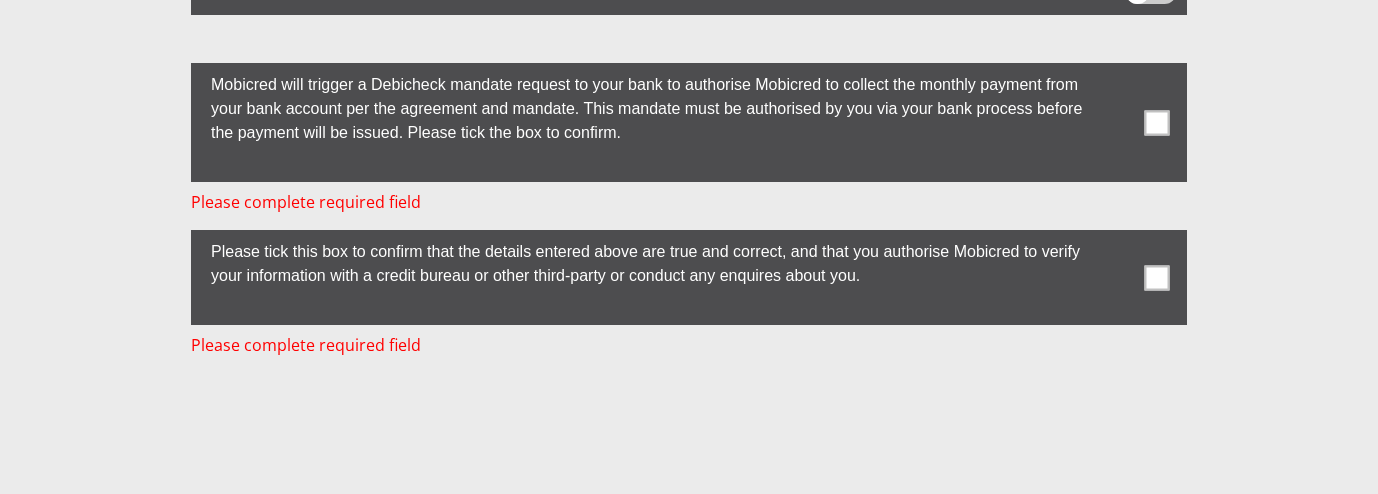 scroll, scrollTop: 5738, scrollLeft: 0, axis: vertical 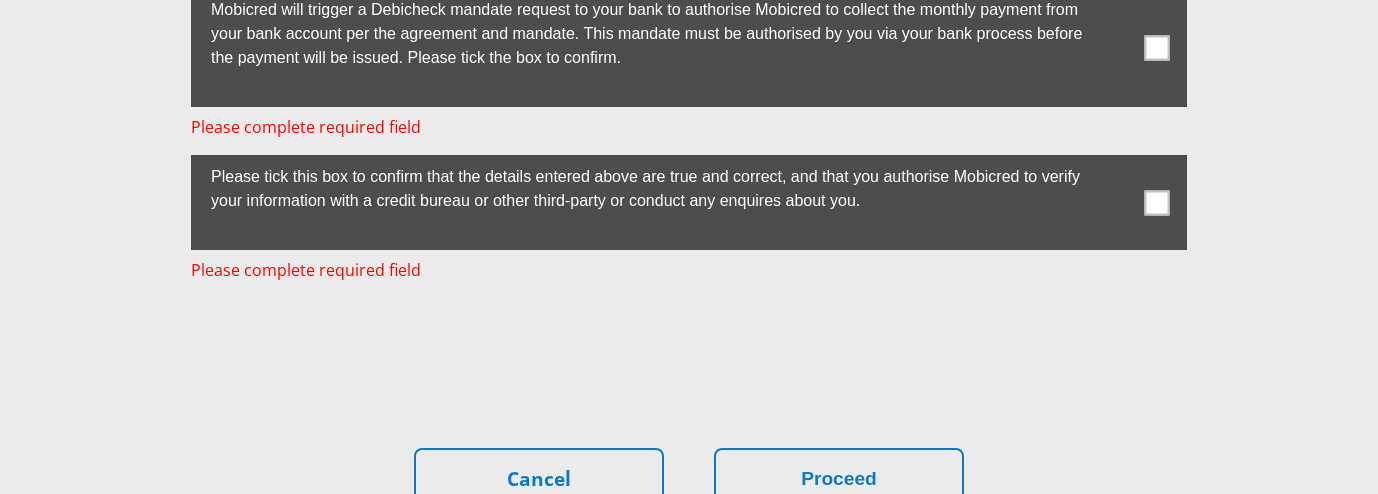 type on "[PHONE]" 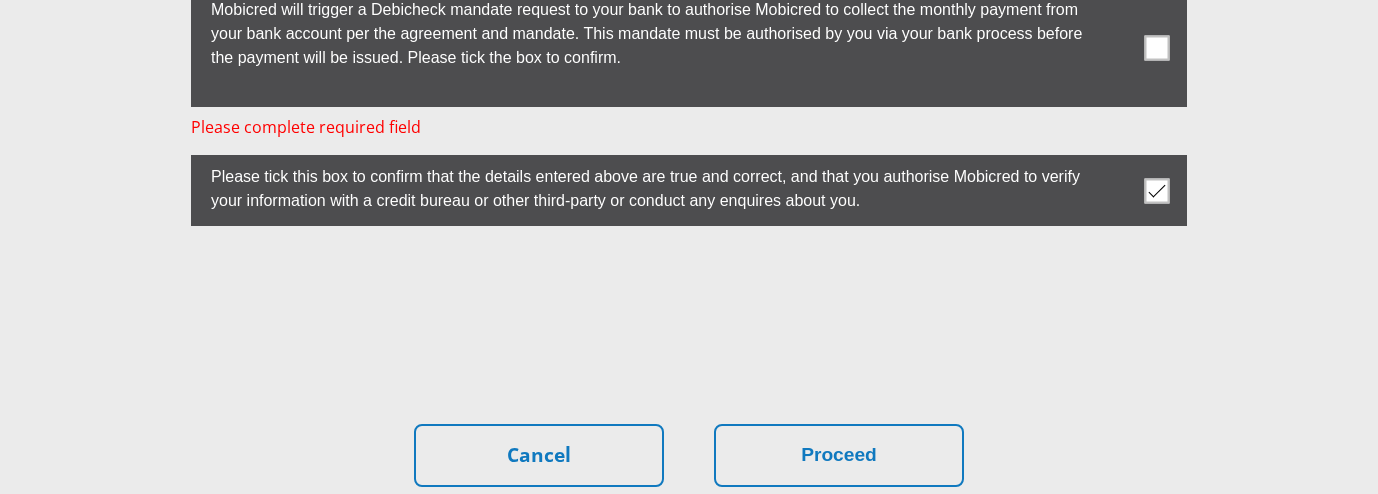 click at bounding box center (1157, 47) 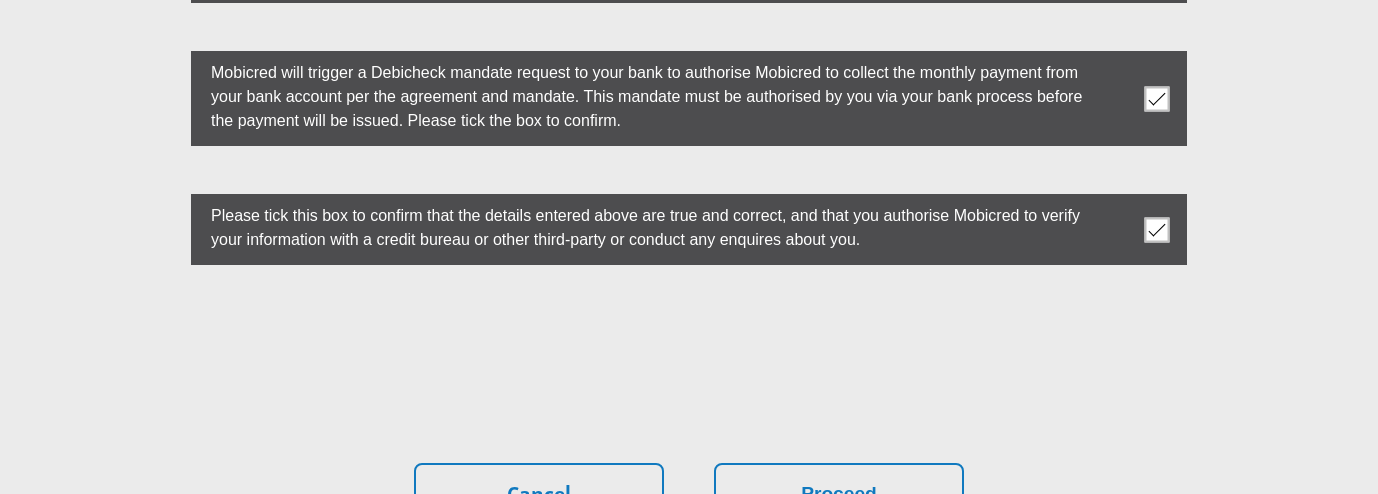 scroll, scrollTop: 5763, scrollLeft: 0, axis: vertical 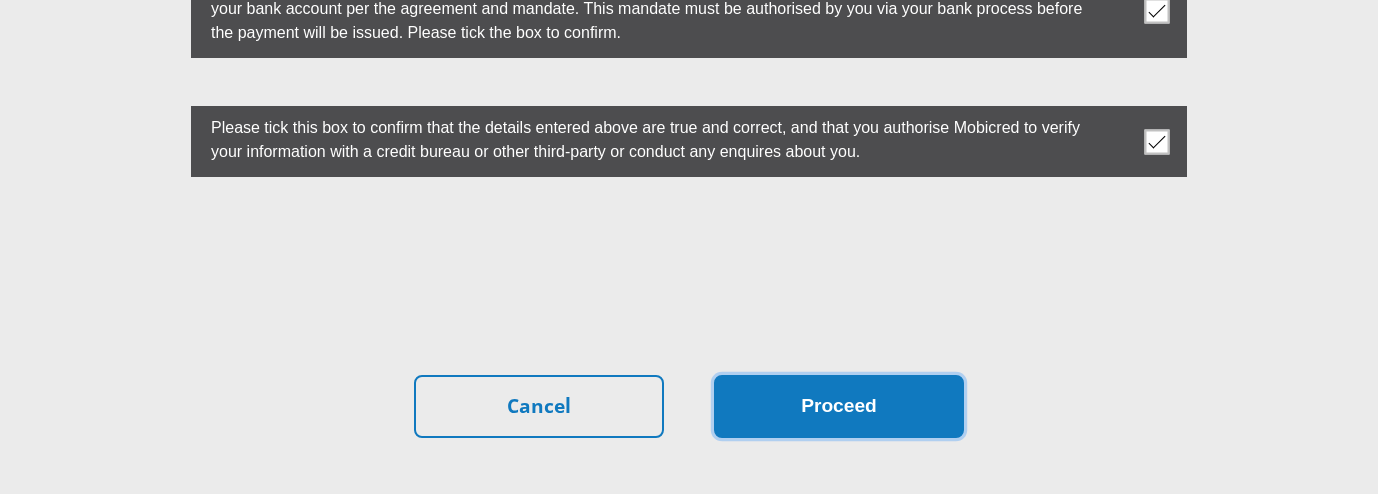 click on "Proceed" at bounding box center (839, 406) 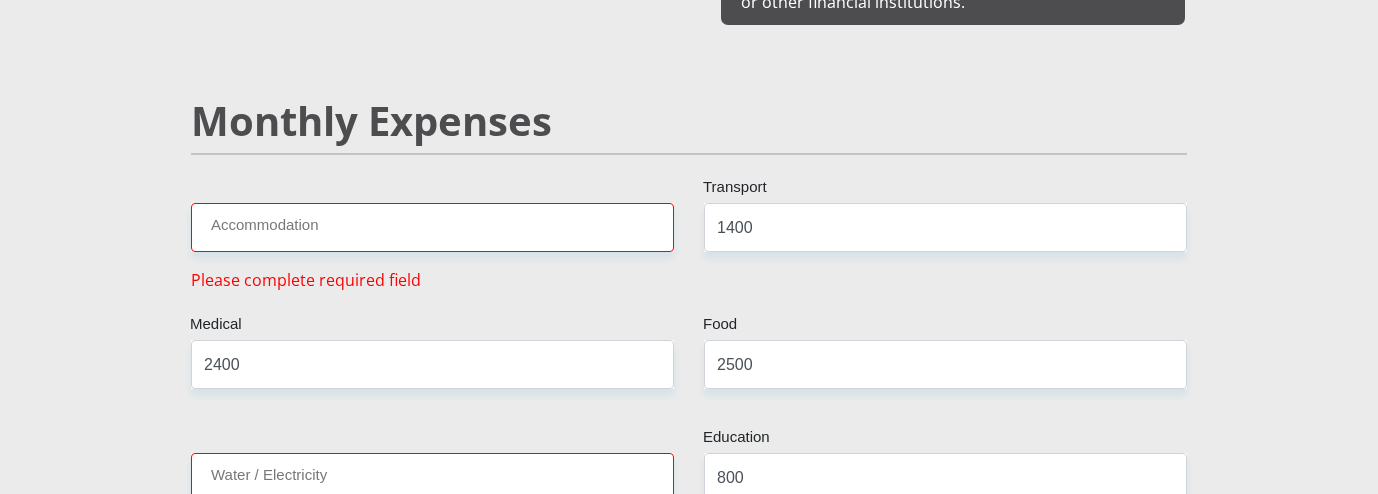 scroll, scrollTop: 2275, scrollLeft: 0, axis: vertical 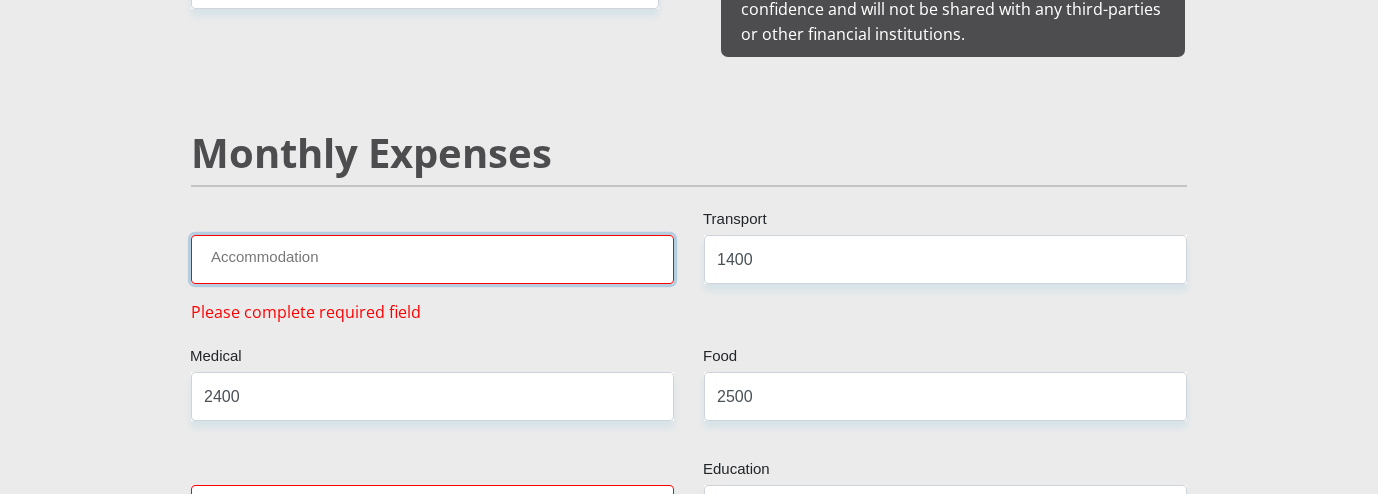 click on "Accommodation" at bounding box center [432, 259] 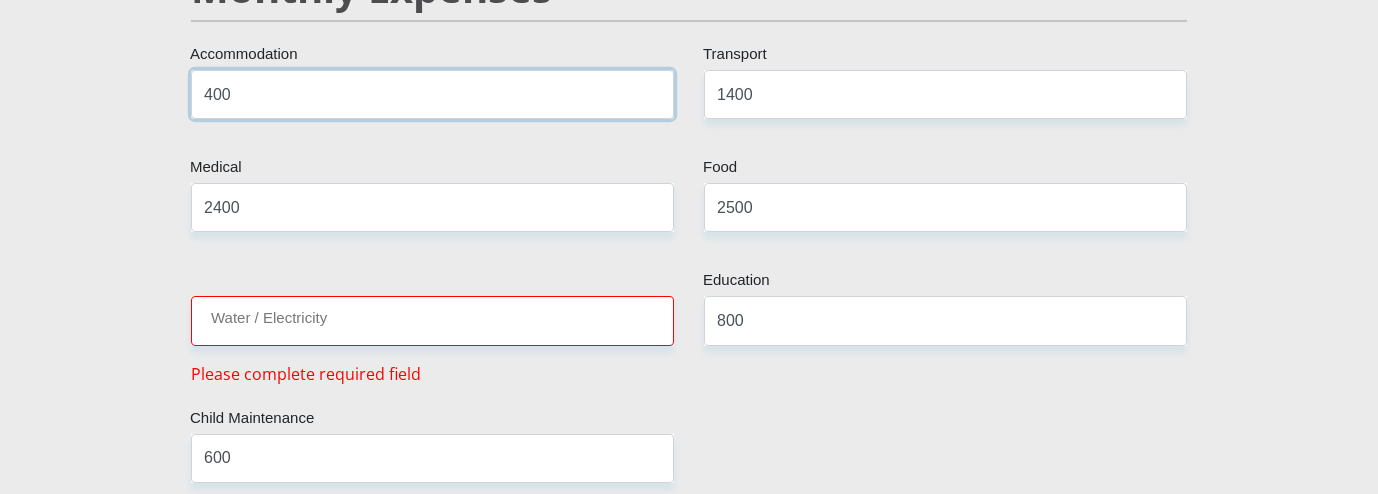 scroll, scrollTop: 2475, scrollLeft: 0, axis: vertical 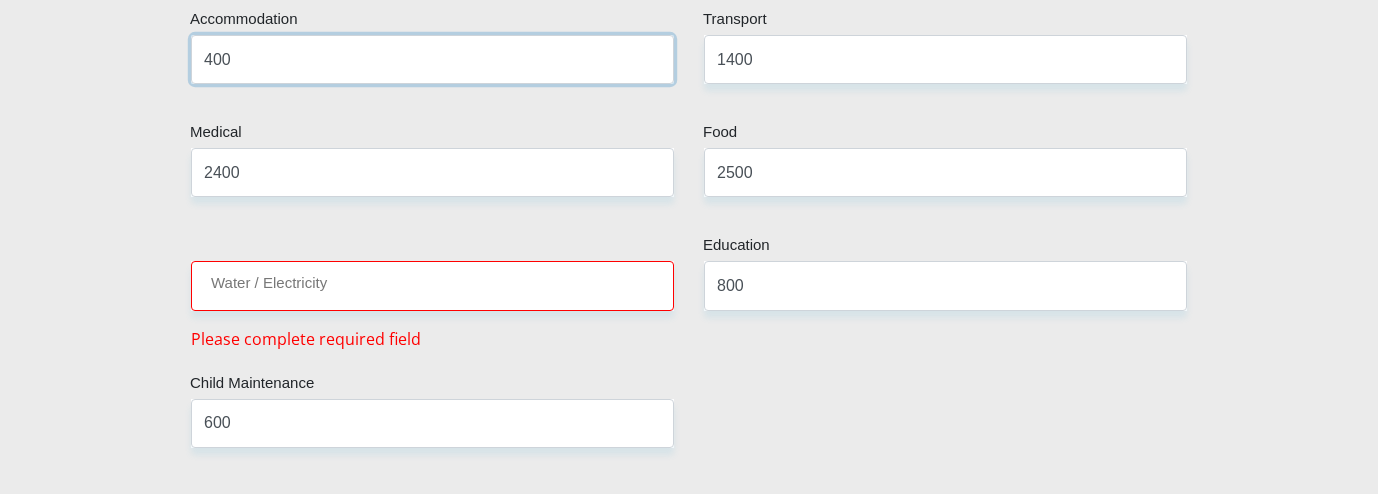 type on "400" 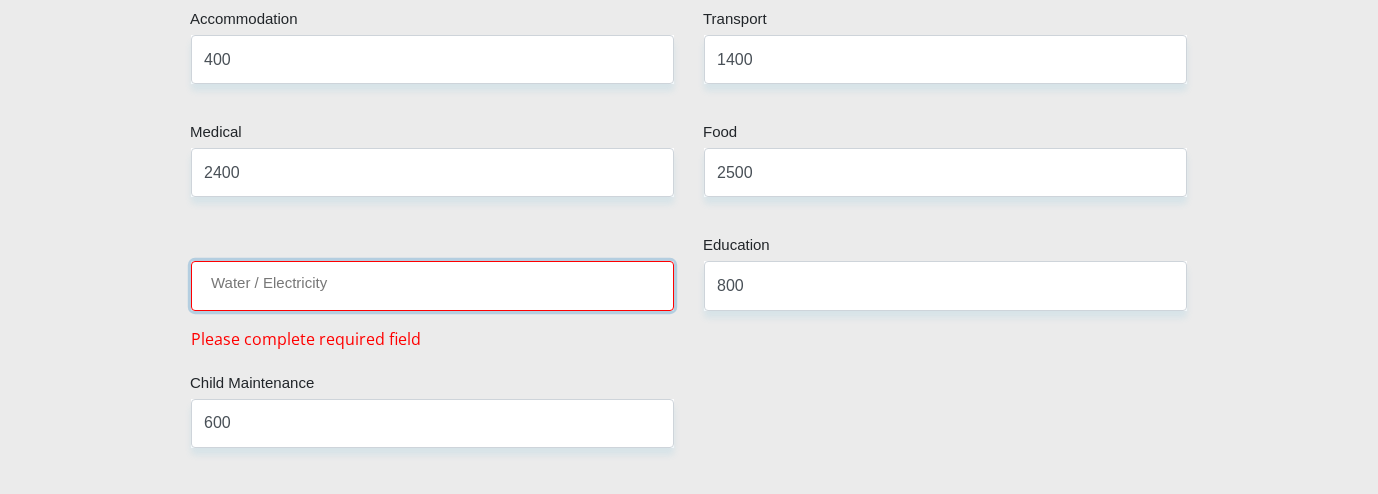 click on "Water / Electricity" at bounding box center [432, 285] 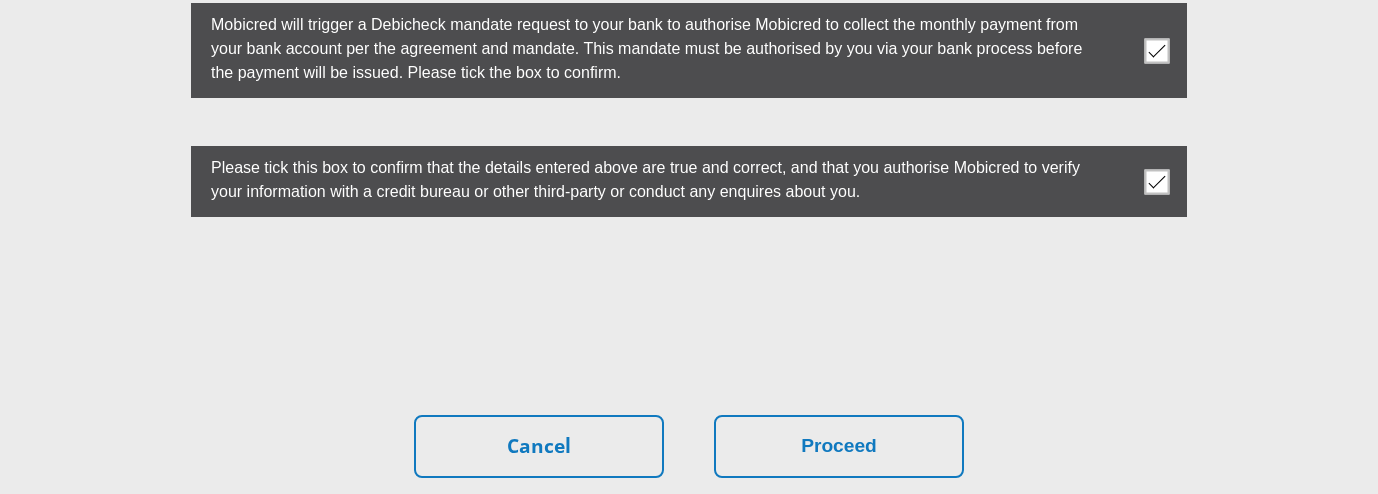 scroll, scrollTop: 5872, scrollLeft: 0, axis: vertical 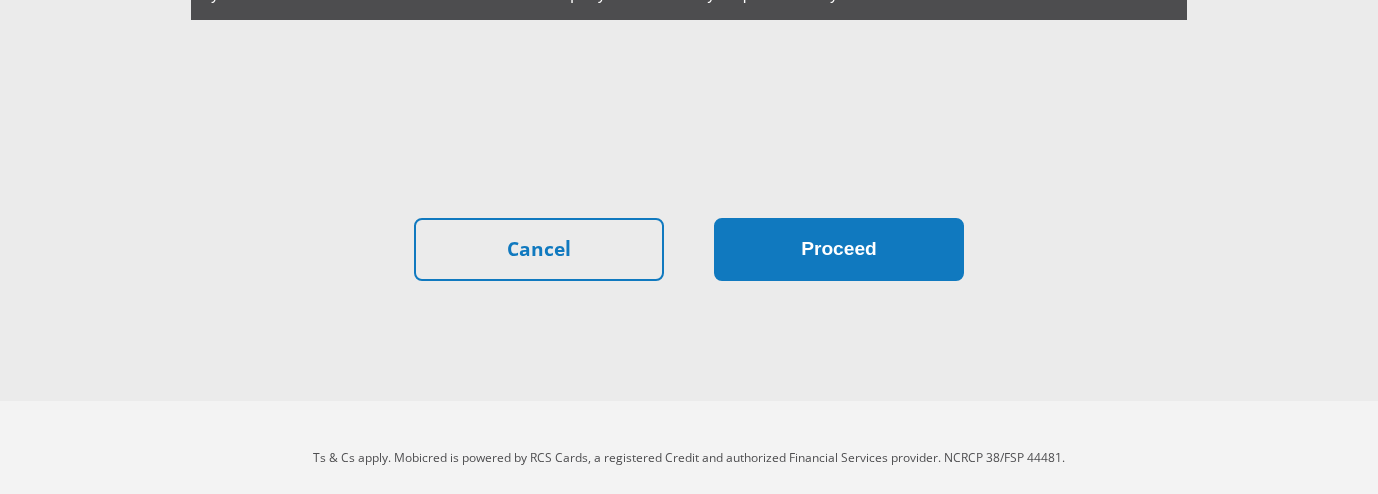 type on "600" 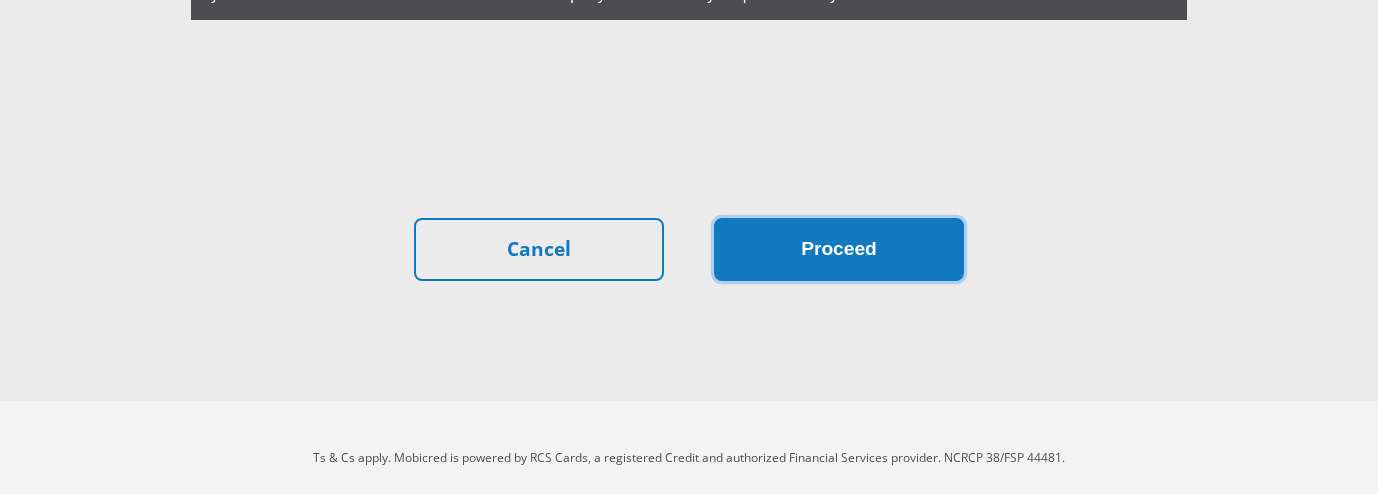 click on "Proceed" at bounding box center (839, 249) 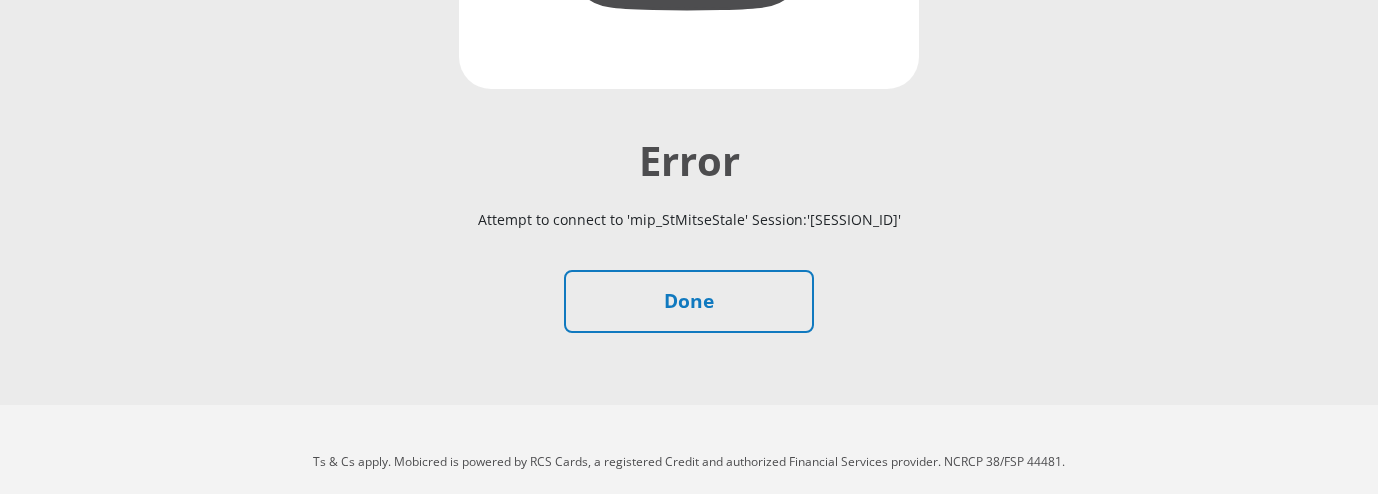 scroll, scrollTop: 579, scrollLeft: 0, axis: vertical 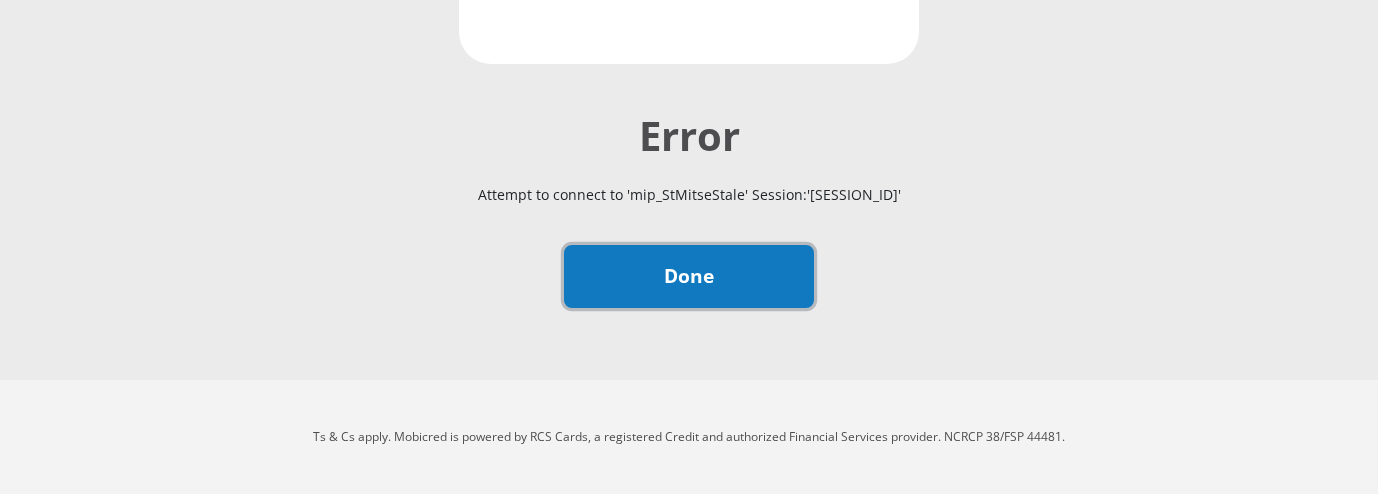 click on "Done" at bounding box center [689, 276] 